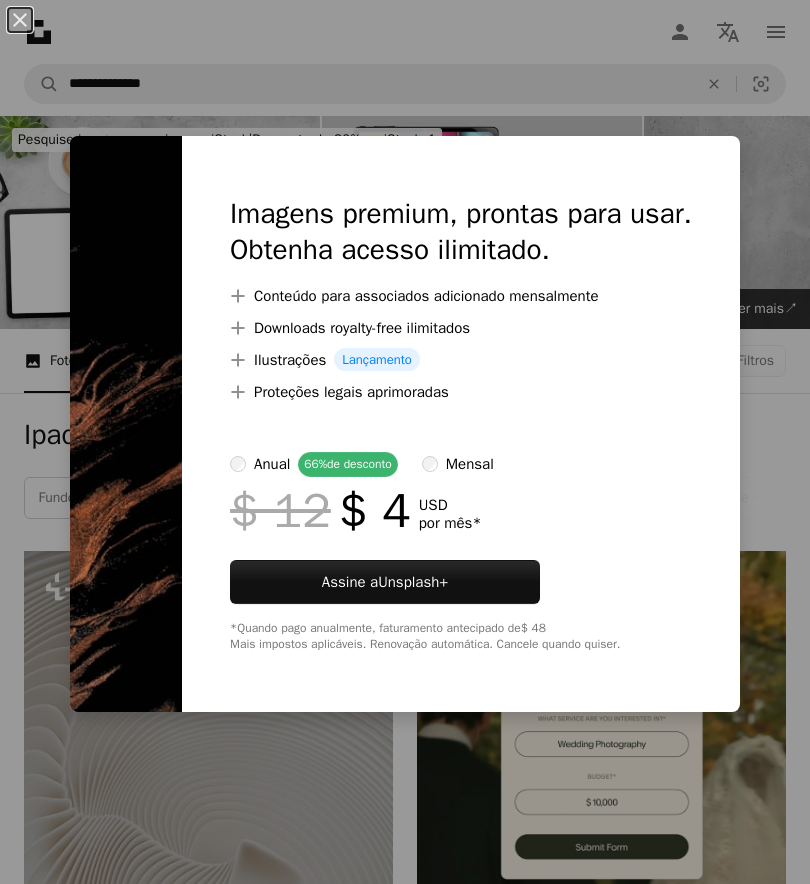 scroll, scrollTop: 6764, scrollLeft: 0, axis: vertical 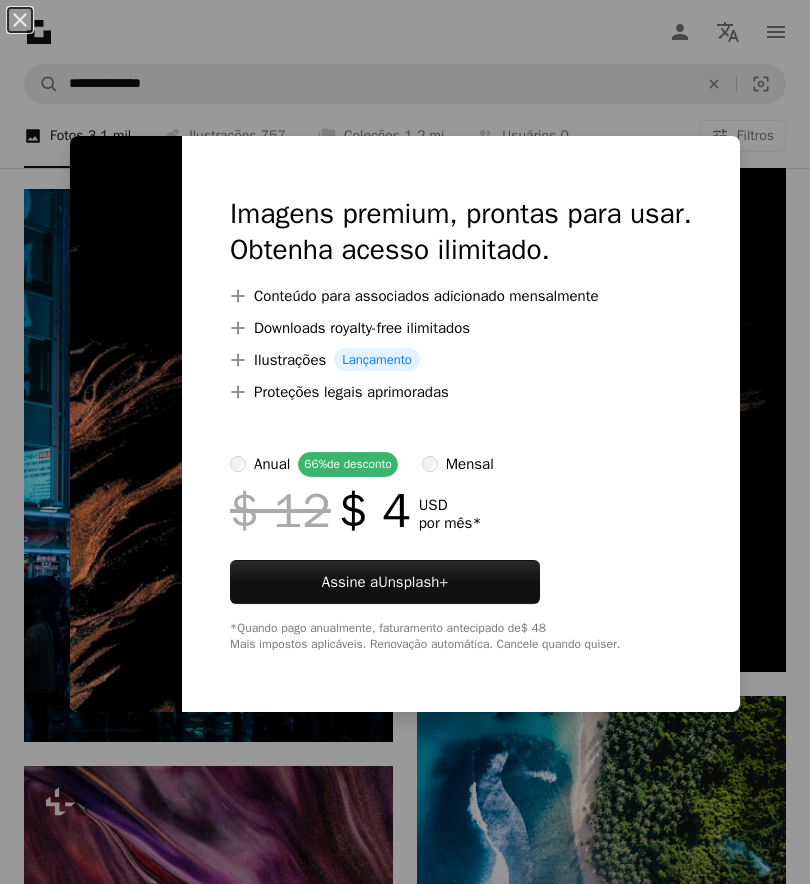 click on "An X shape Imagens premium, prontas para usar. Obtenha acesso ilimitado. A plus sign Conteúdo para associados adicionado mensalmente A plus sign Downloads royalty-free ilimitados A plus sign Ilustrações  Lançamento A plus sign Proteções legais aprimoradas anual 66%  de desconto mensal $ 12   $ 4 USD por mês * Assine a  Unsplash+ *Quando pago anualmente, faturamento antecipado de  $ 48 Mais impostos aplicáveis. Renovação automática. Cancele quando quiser." at bounding box center (405, 442) 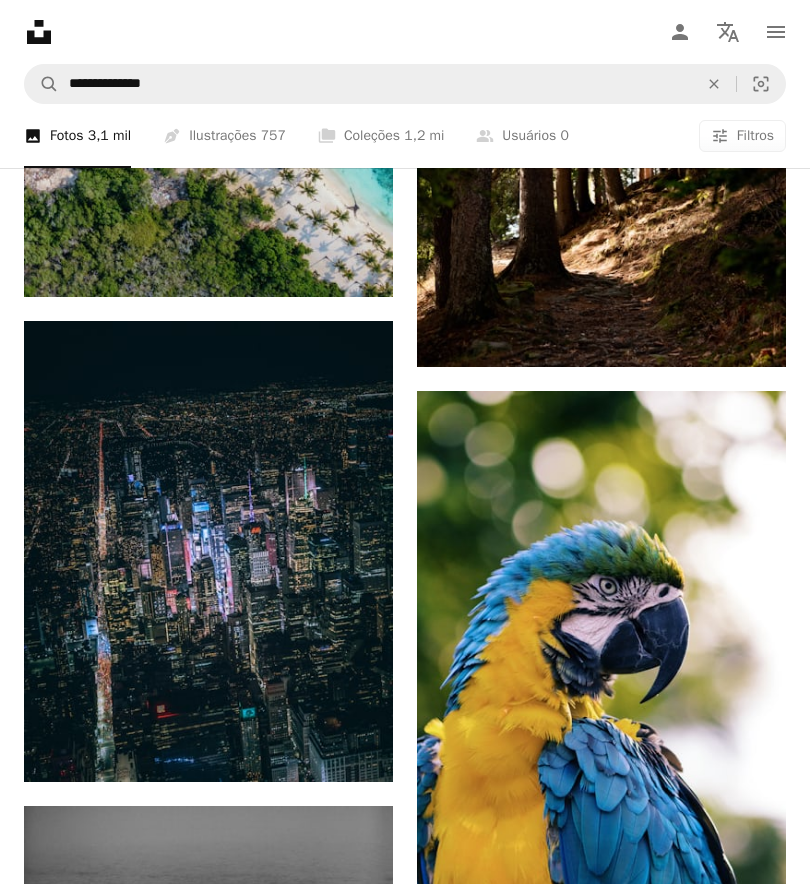 scroll, scrollTop: 15025, scrollLeft: 0, axis: vertical 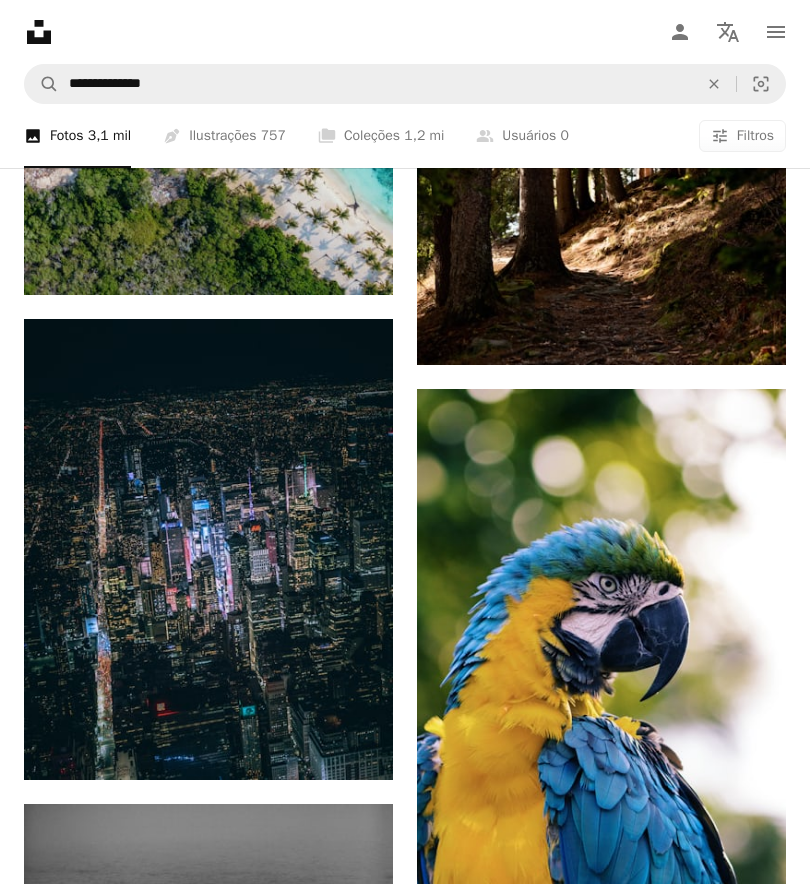 click on "Arrow pointing down" at bounding box center (353, 744) 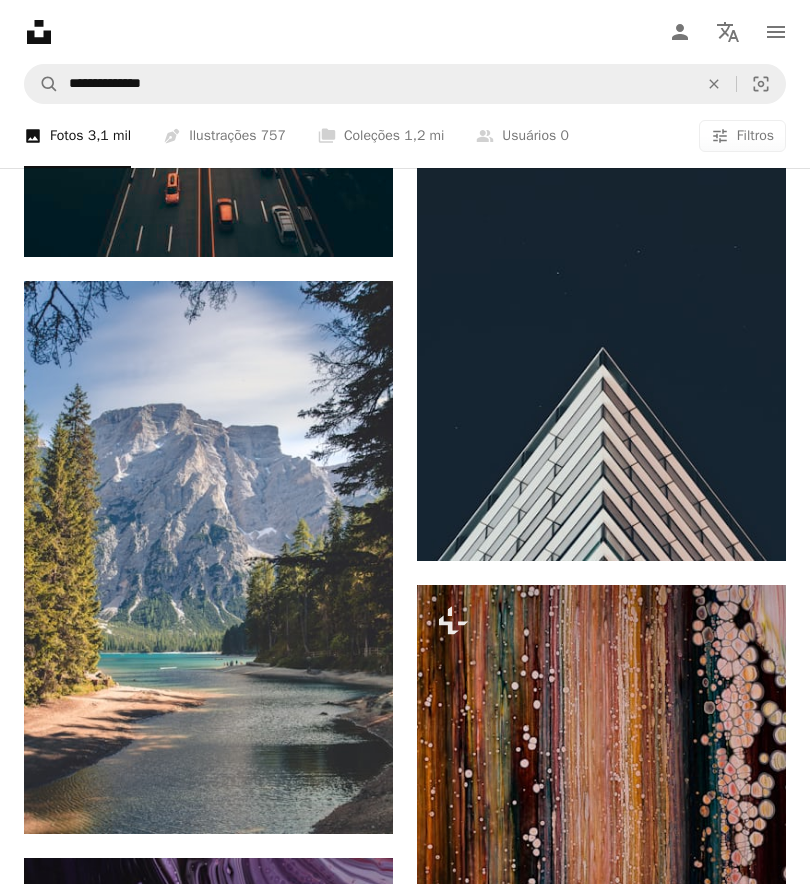 scroll, scrollTop: 17725, scrollLeft: 0, axis: vertical 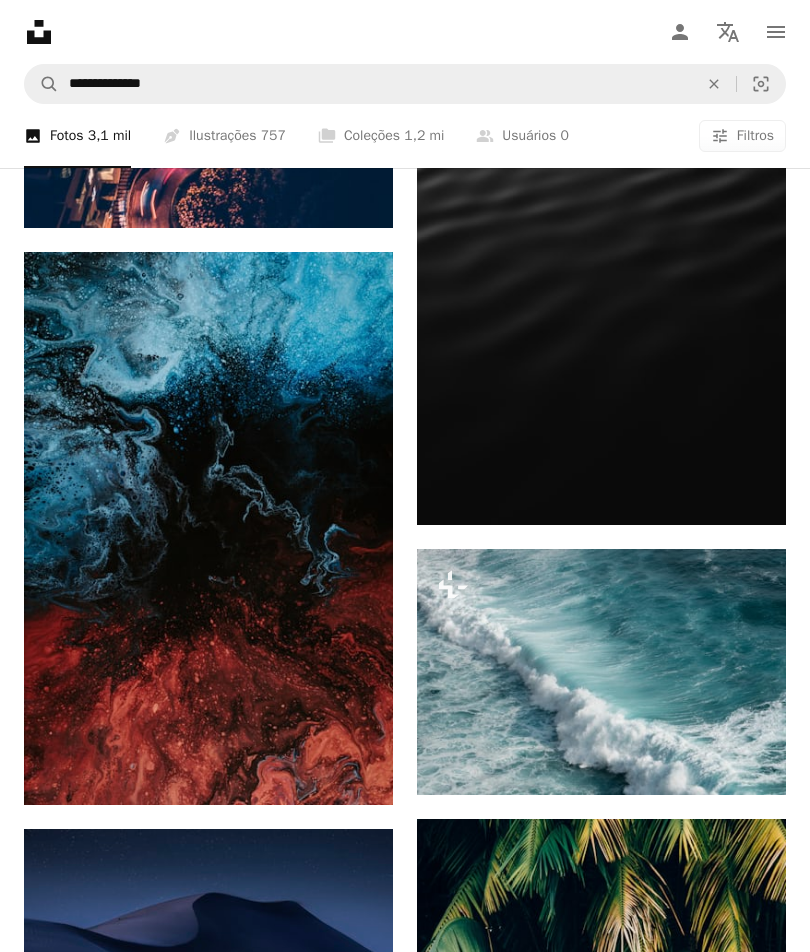 click on "Arrow pointing down" 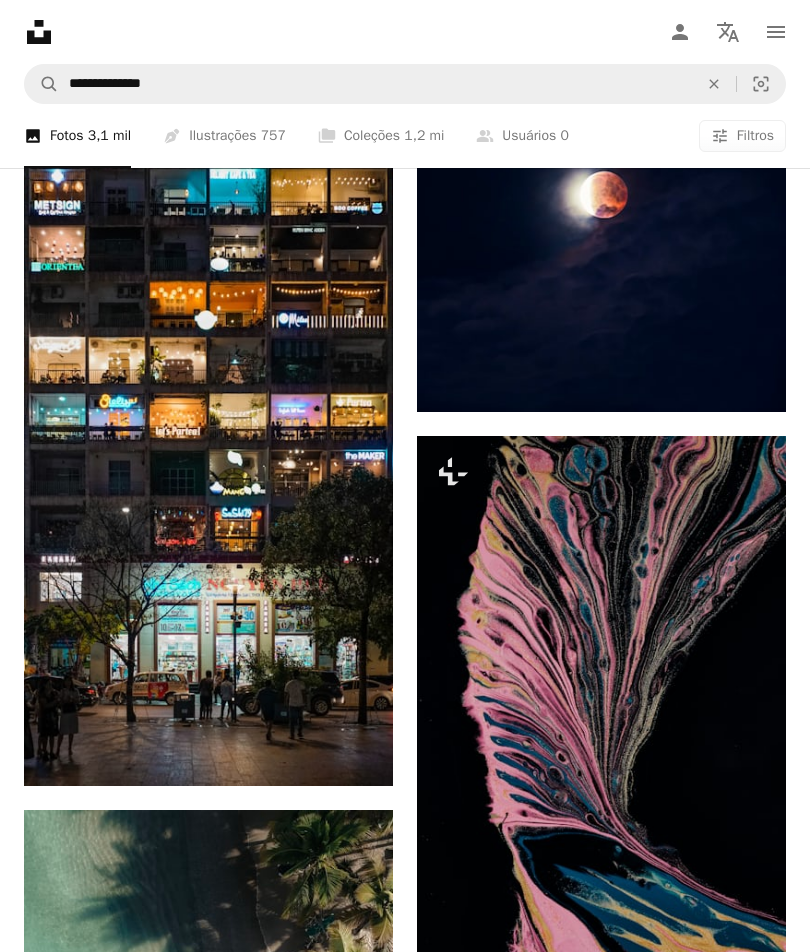 scroll, scrollTop: 33322, scrollLeft: 0, axis: vertical 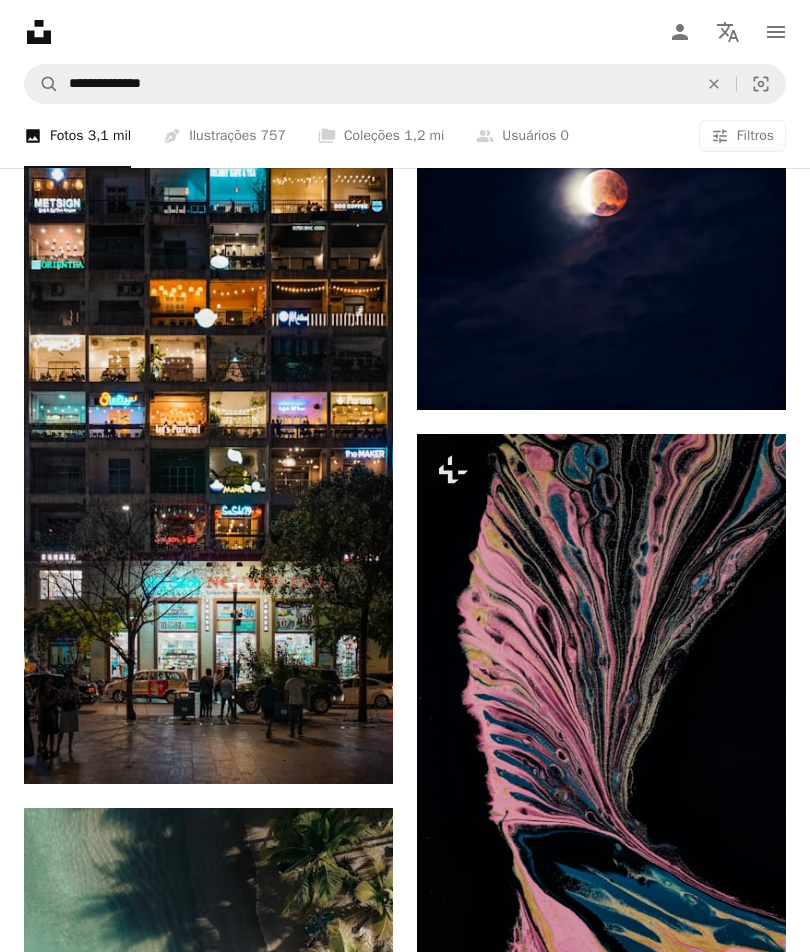 click on "Arrow pointing down" 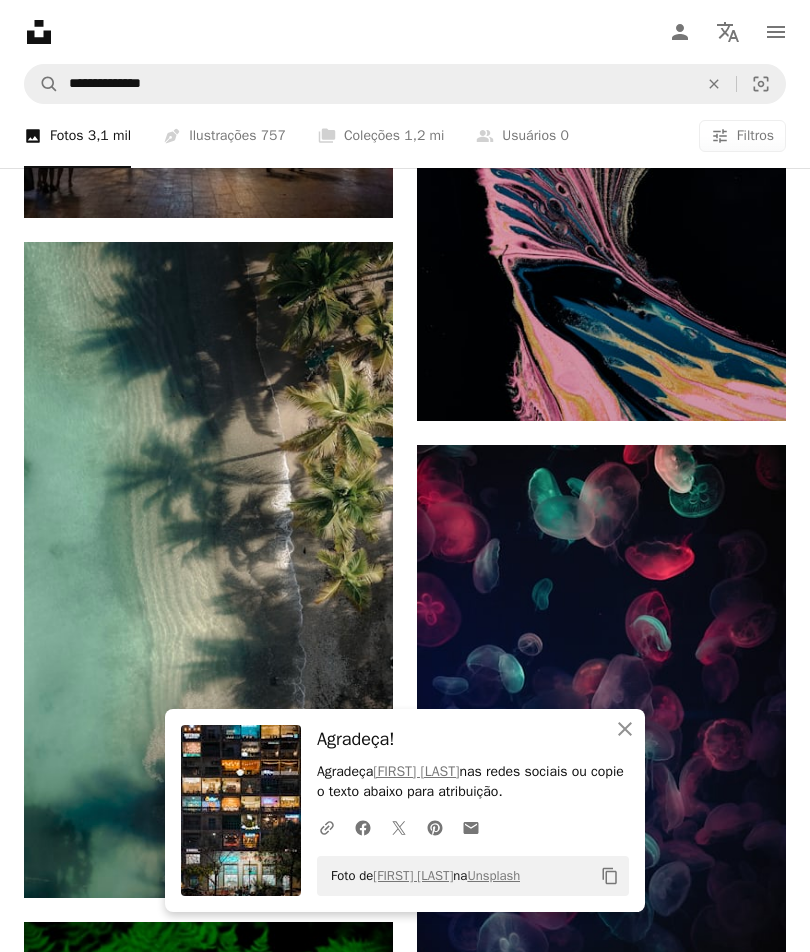 scroll, scrollTop: 33902, scrollLeft: 0, axis: vertical 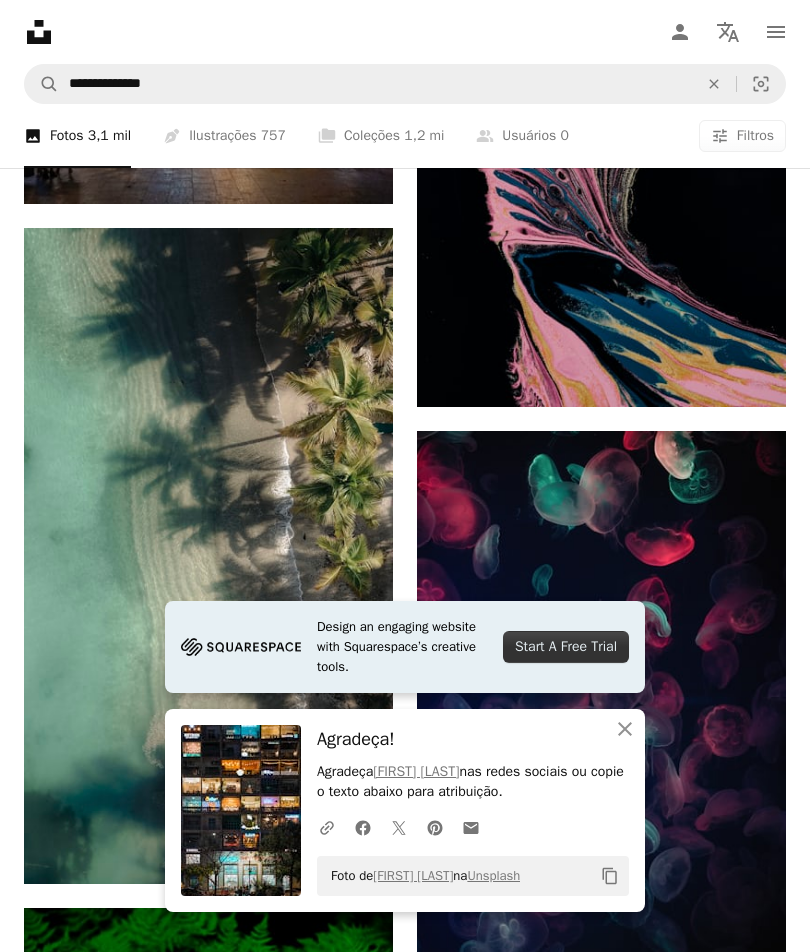 click on "An X shape" 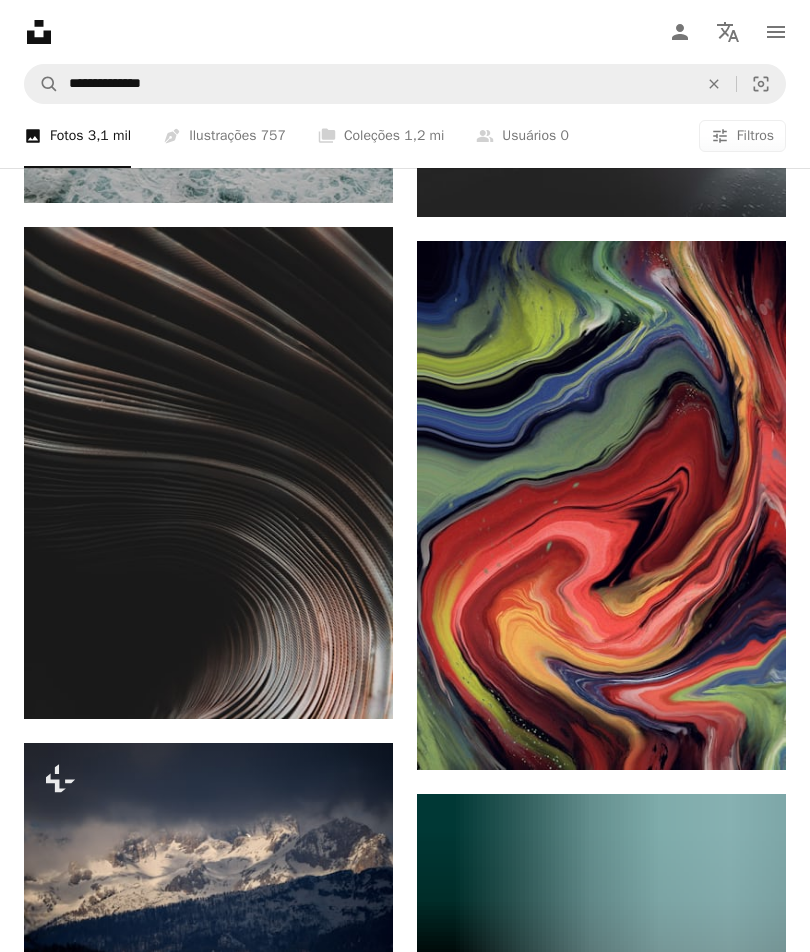 scroll, scrollTop: 36896, scrollLeft: 0, axis: vertical 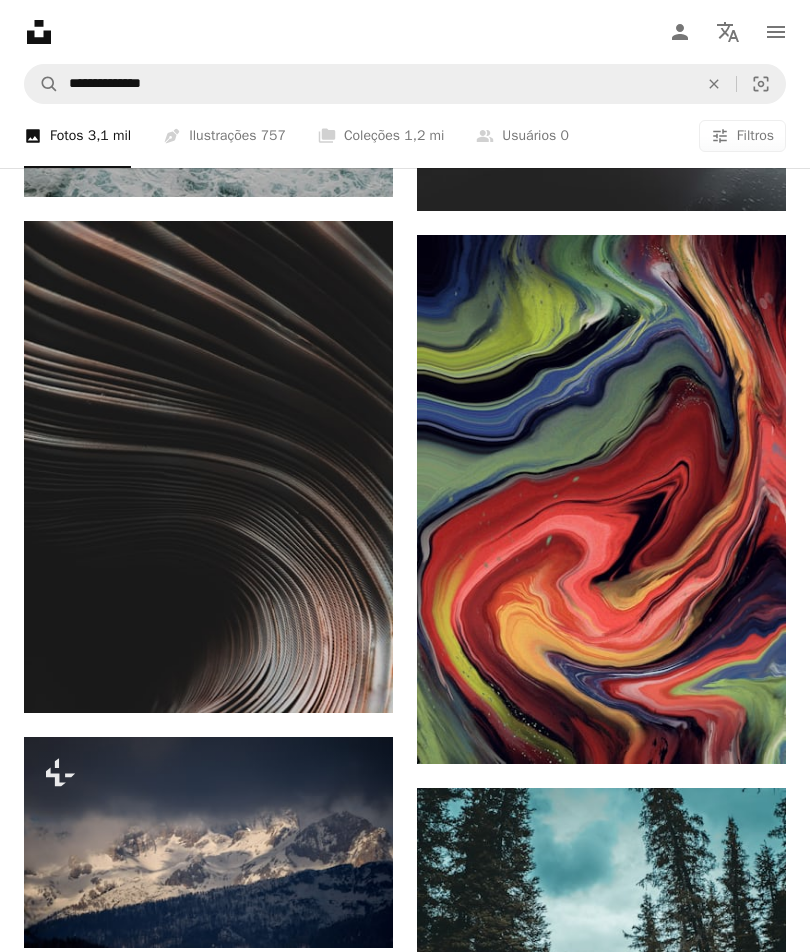 click on "Arrow pointing down" 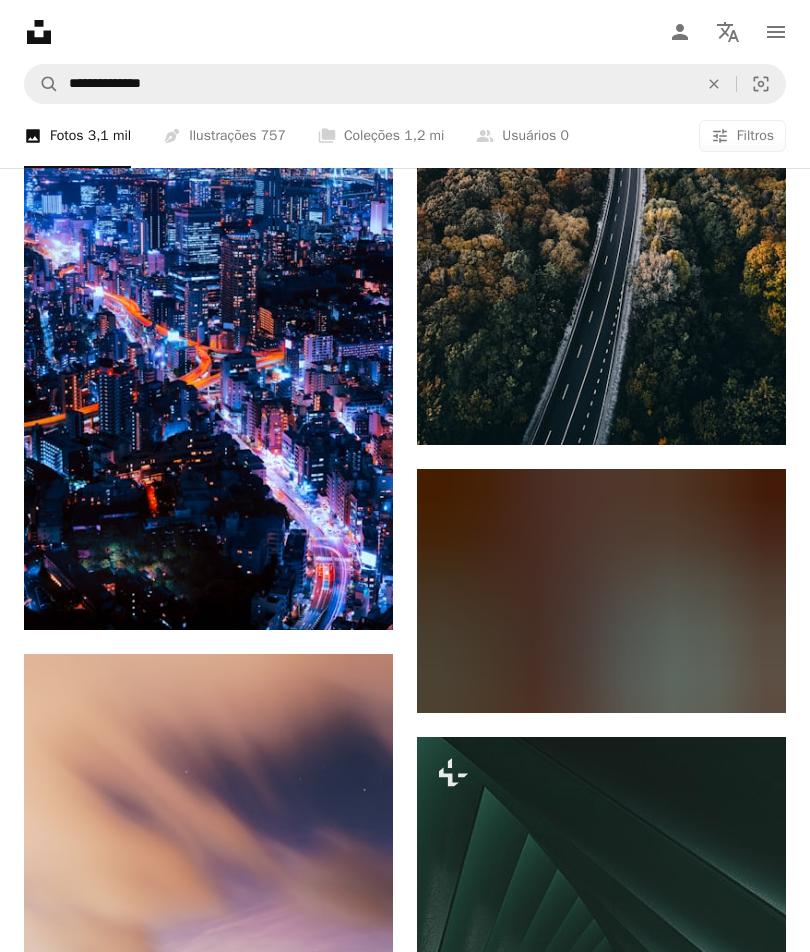 scroll, scrollTop: 38282, scrollLeft: 0, axis: vertical 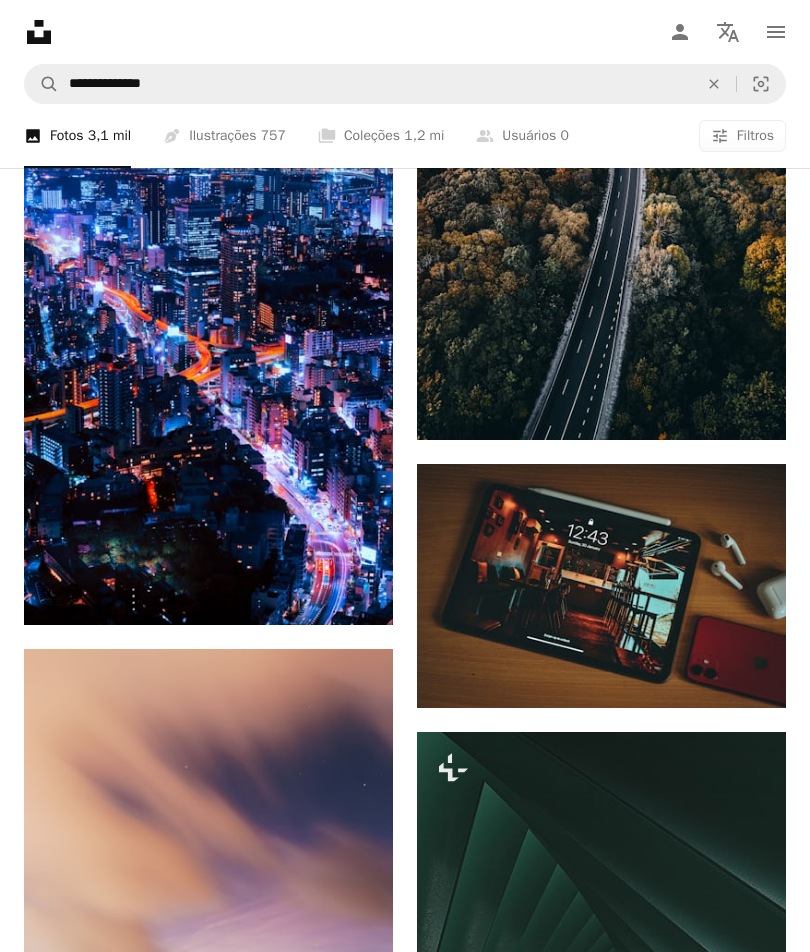 click on "Arrow pointing down" 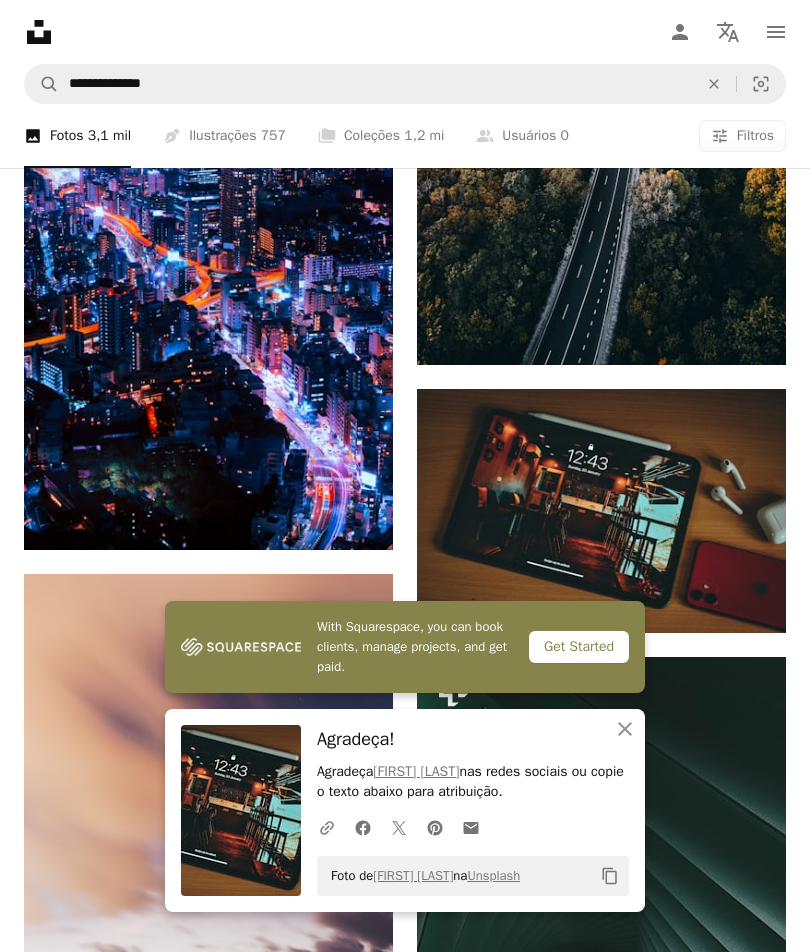 scroll, scrollTop: 38339, scrollLeft: 0, axis: vertical 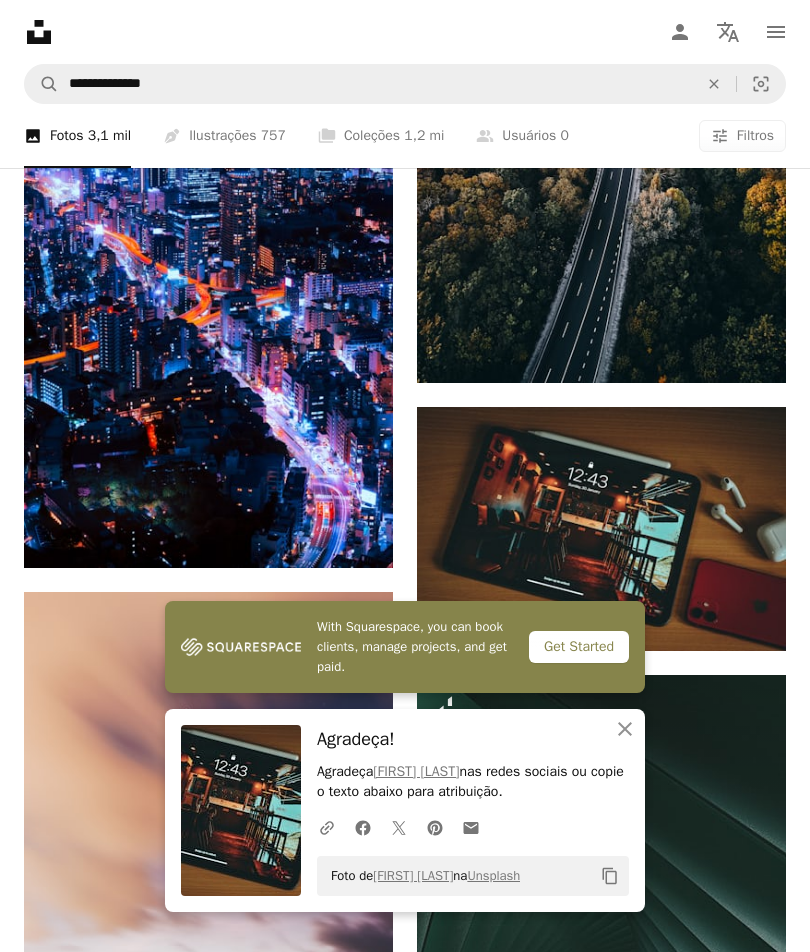 click on "Arrow pointing down" 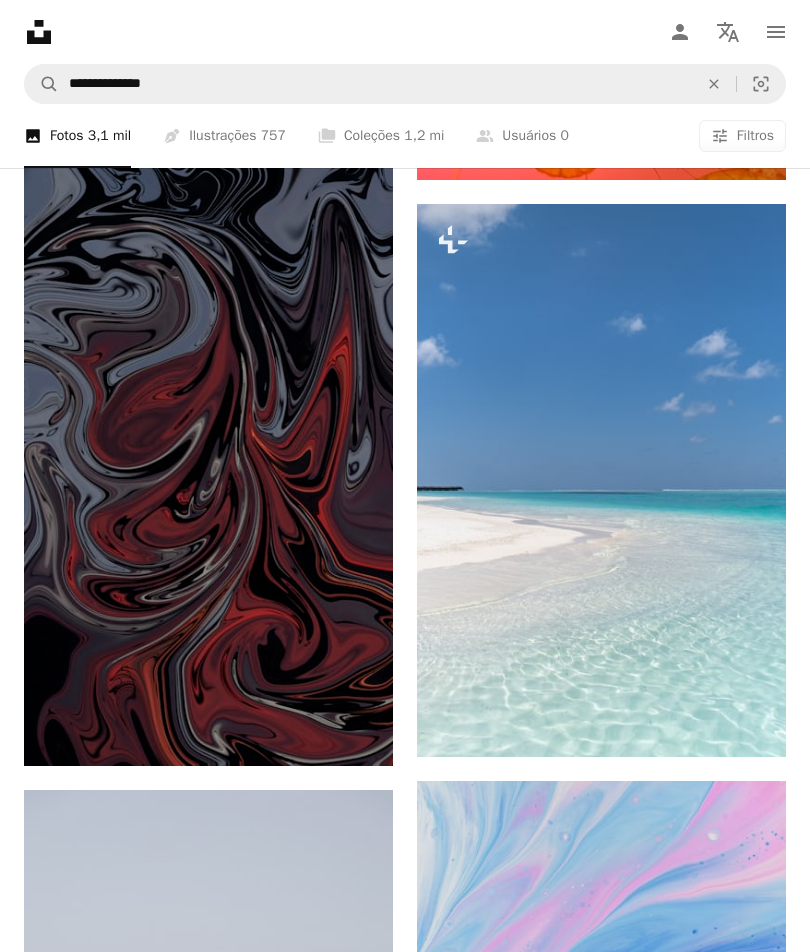 scroll, scrollTop: 44558, scrollLeft: 0, axis: vertical 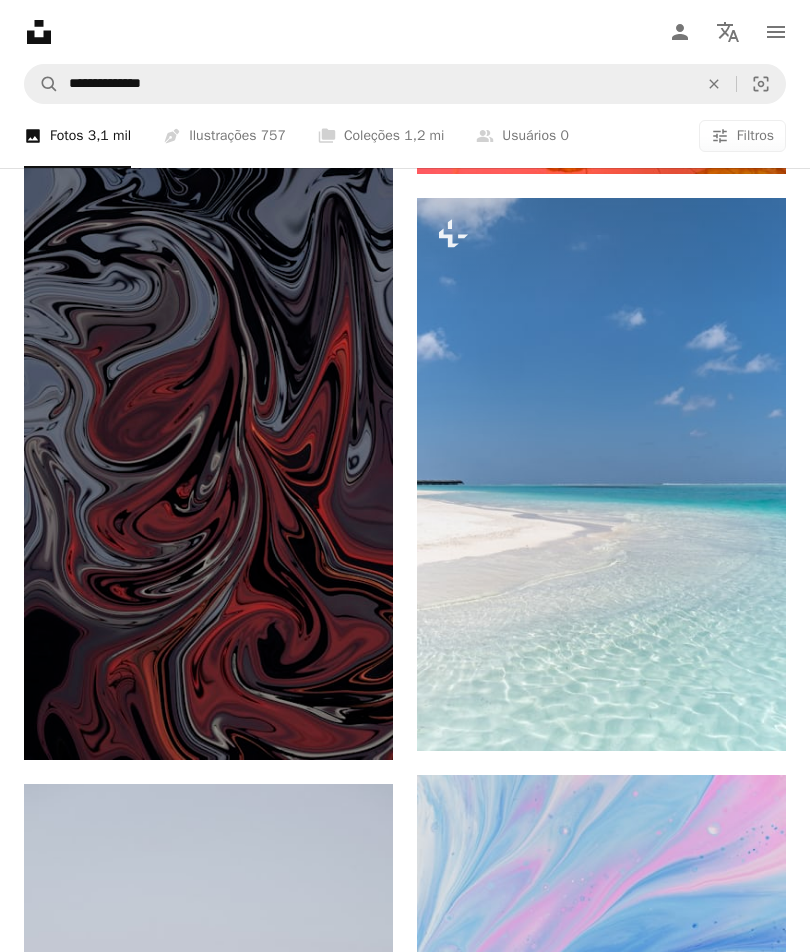 click on "Arrow pointing down" at bounding box center (353, 724) 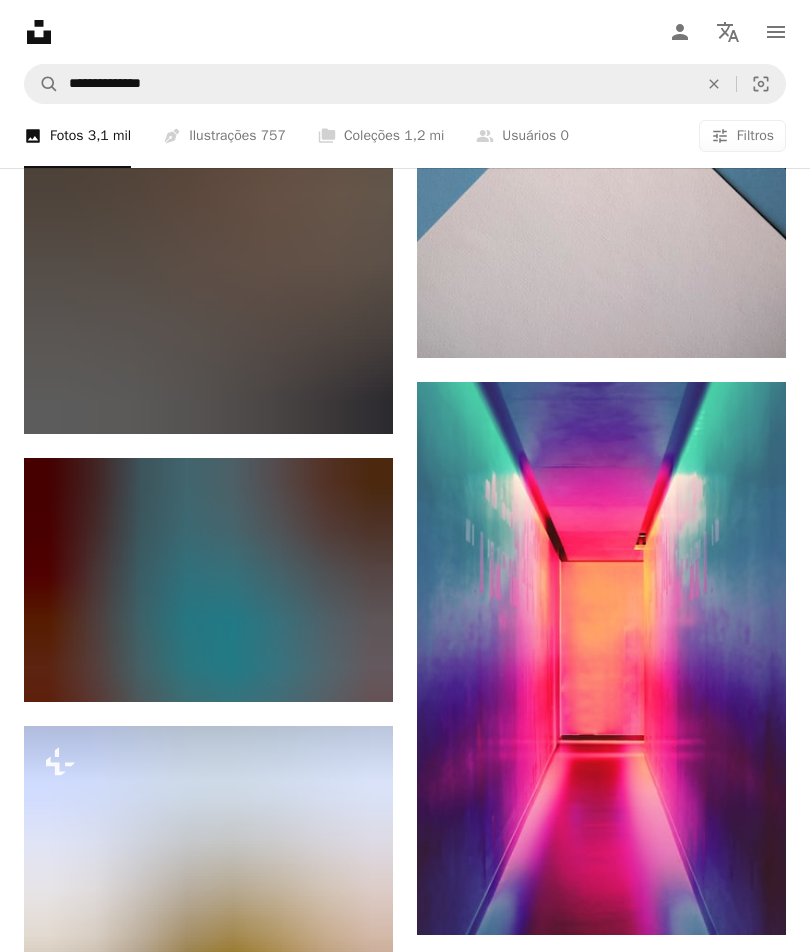 scroll, scrollTop: 62595, scrollLeft: 0, axis: vertical 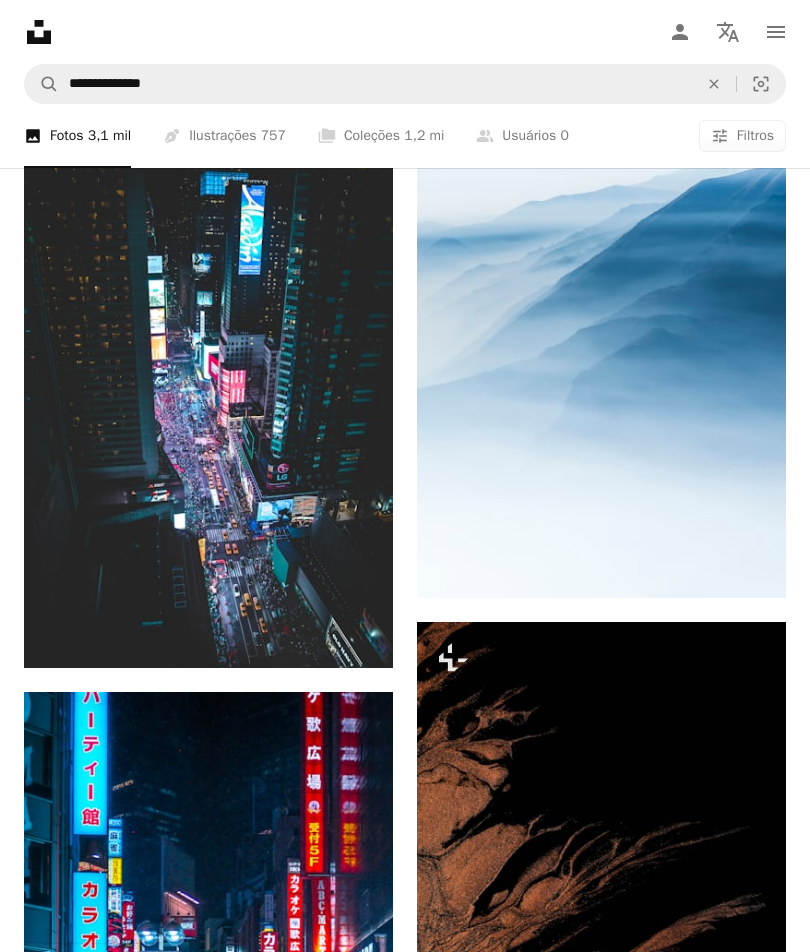 click on "An X shape" at bounding box center [20, 20] 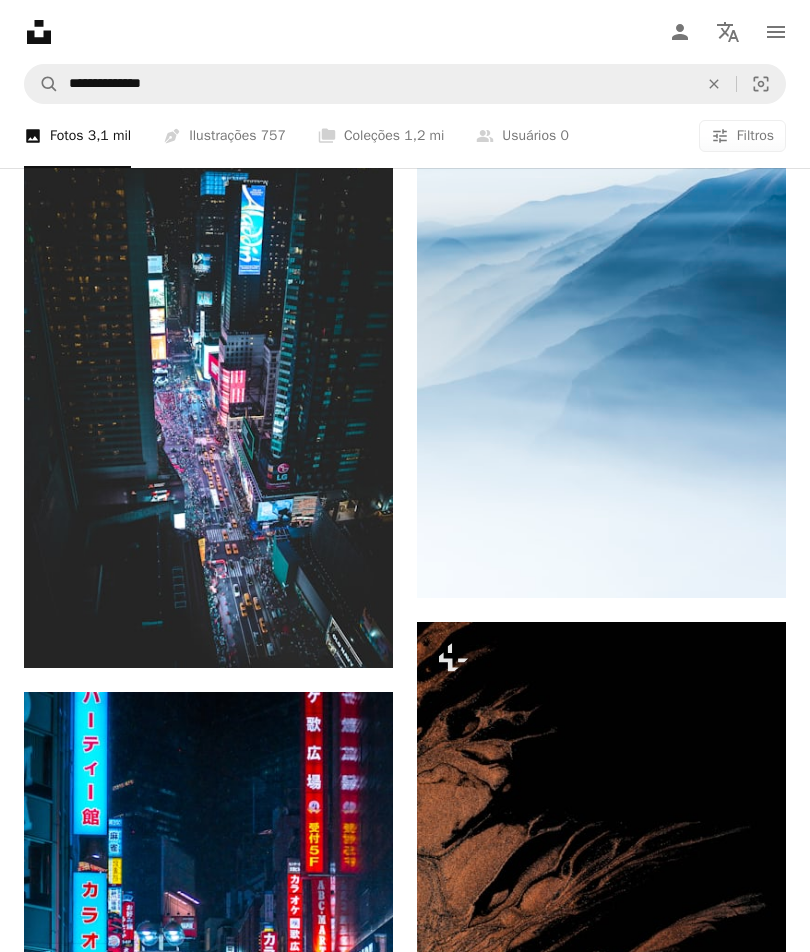 click on "Unsplash logo Página inicial da Unsplash A photo Pen Tool A stack of folders Coleções   1,2 mi A group of people Usuários   0 A copyright icon © Licença Arrow down Aspect ratio Orientação Arrow down Unfold Classificar por  Relevância Arrow down Filters Ipad wallpaper fundo do iphone 6 papel de parede do telefone fundo papel de parede papel de parede da tela inicial papel de parede iphone xr papel de parede android plano de fundo do android papel de parede do iphone fundo do iphone fundo do telefone papel de parede da tela de bloqueio Plus sign for Unsplash+ A heart A plus sign Para  wJ" at bounding box center [405, 28810] 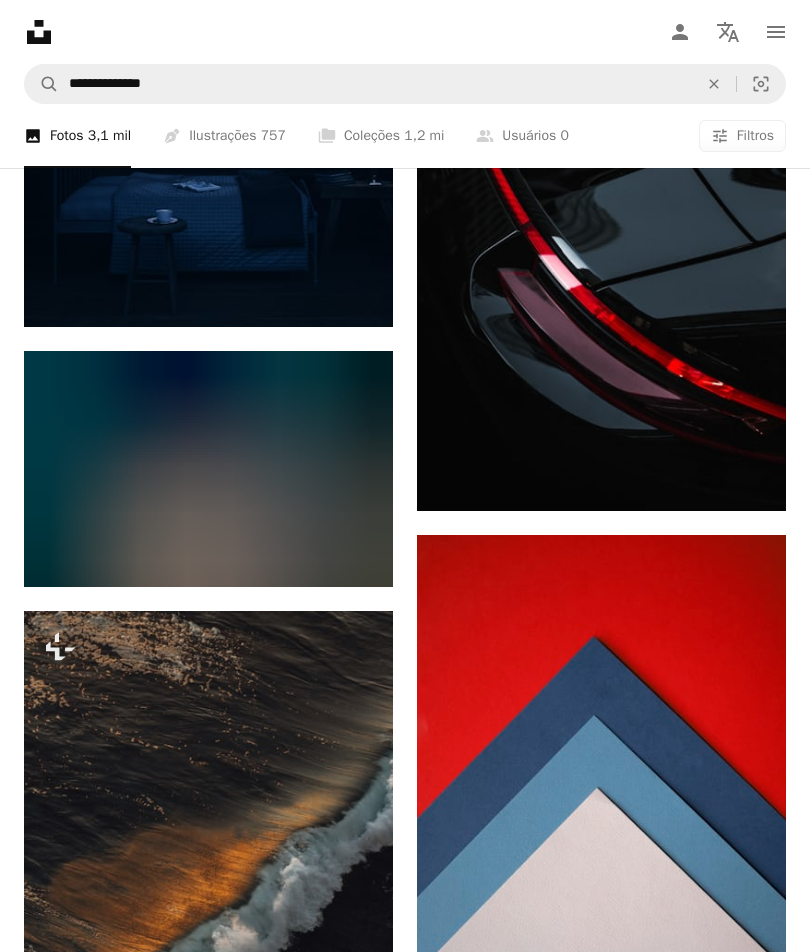 scroll, scrollTop: 61842, scrollLeft: 0, axis: vertical 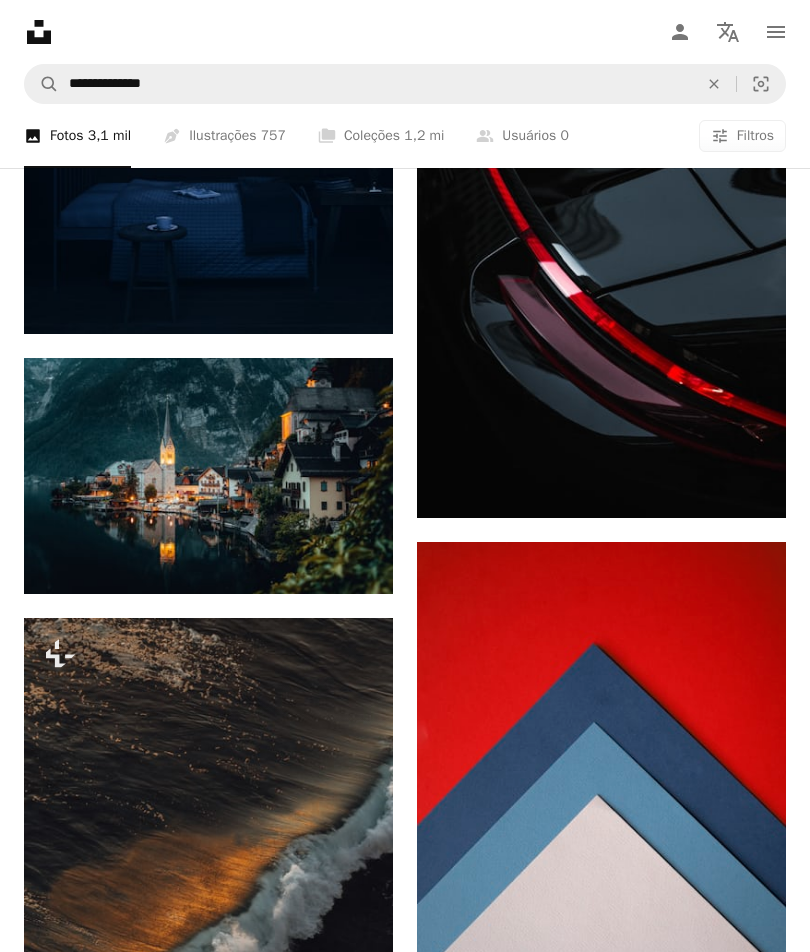 click on "An X shape" 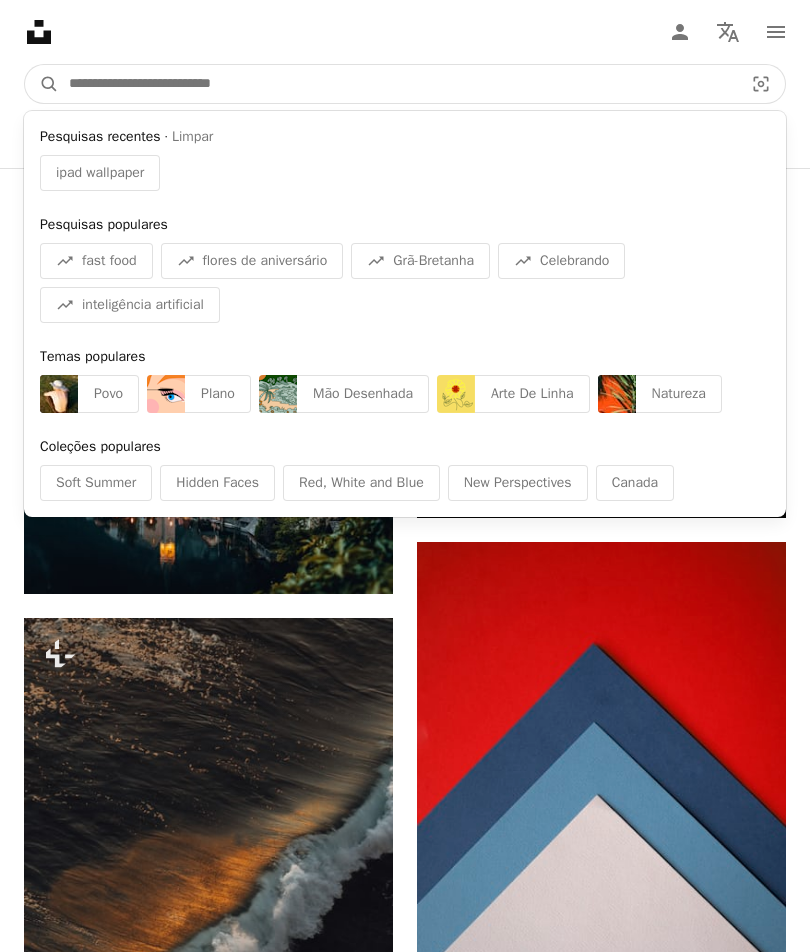 click at bounding box center (398, 84) 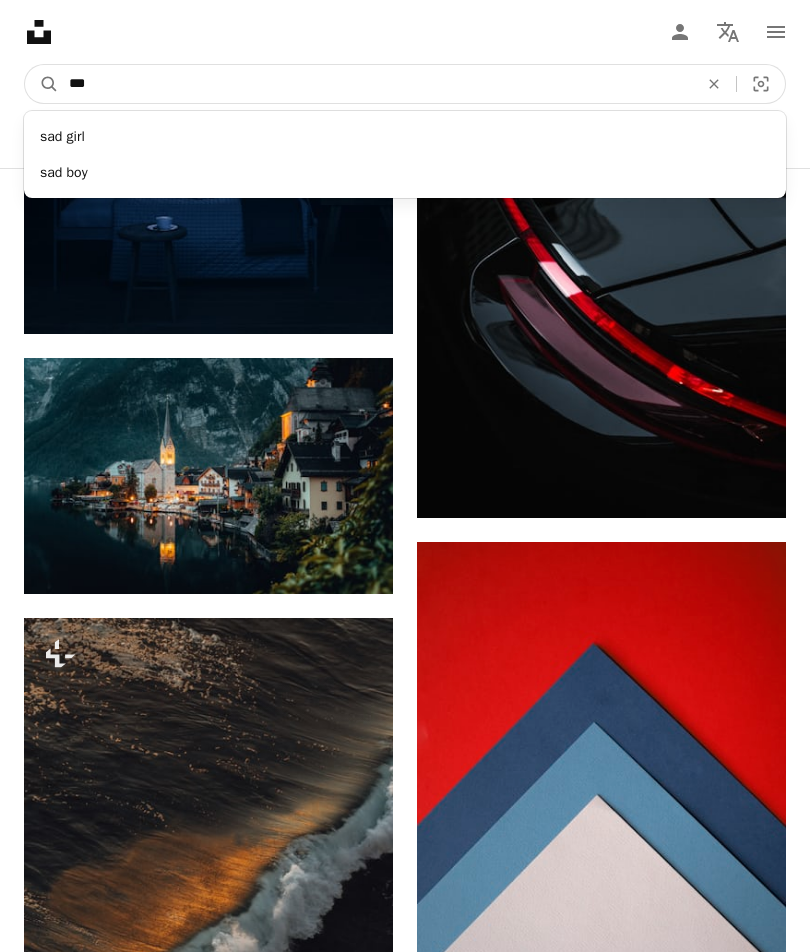 type on "***" 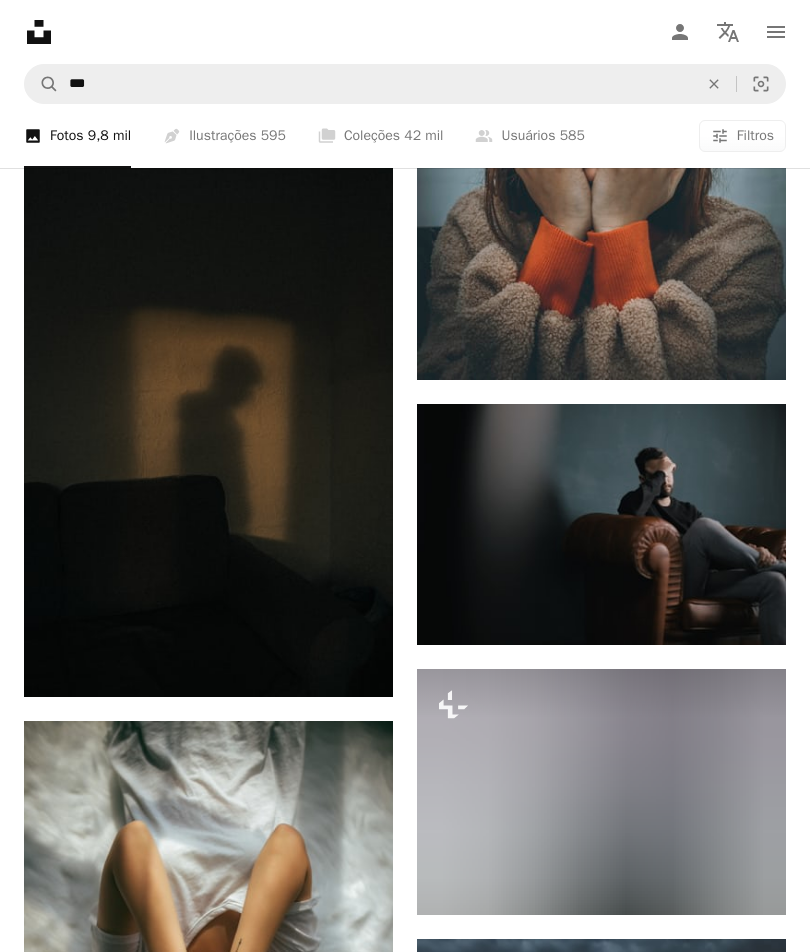 scroll, scrollTop: 1289, scrollLeft: 0, axis: vertical 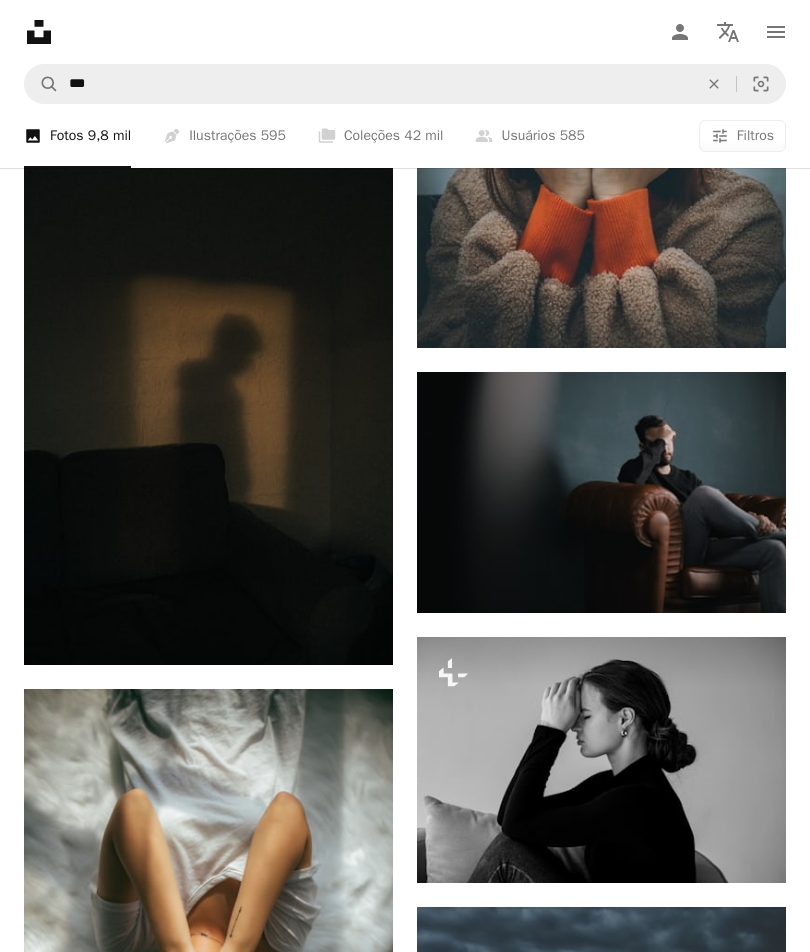 click on "Arrow pointing down" 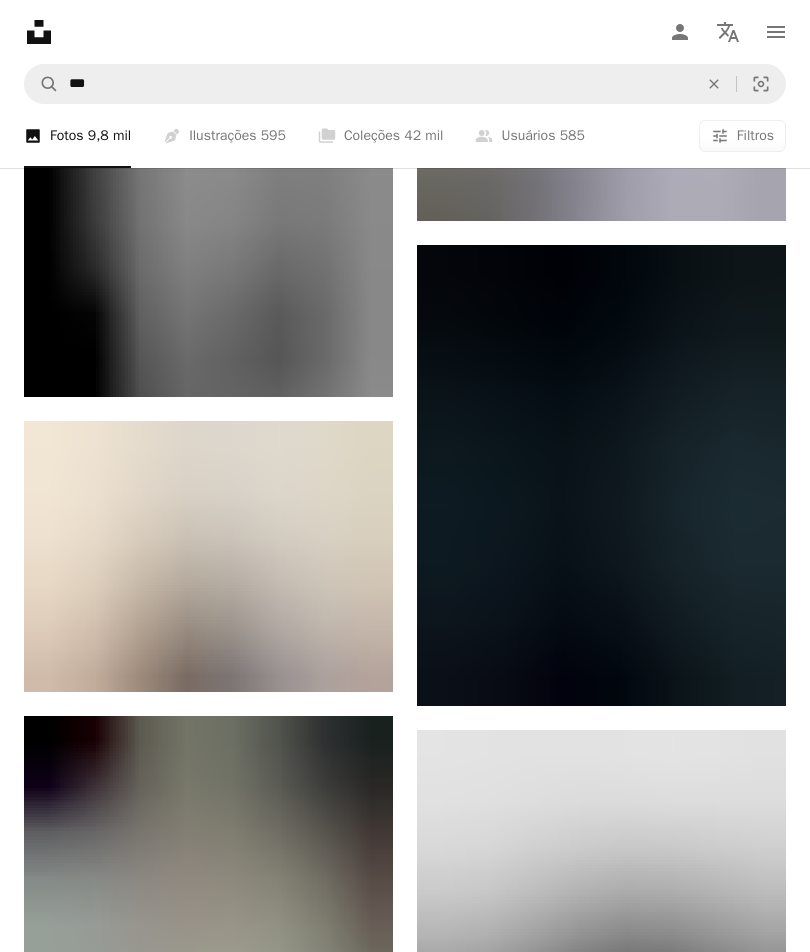 scroll, scrollTop: 4312, scrollLeft: 0, axis: vertical 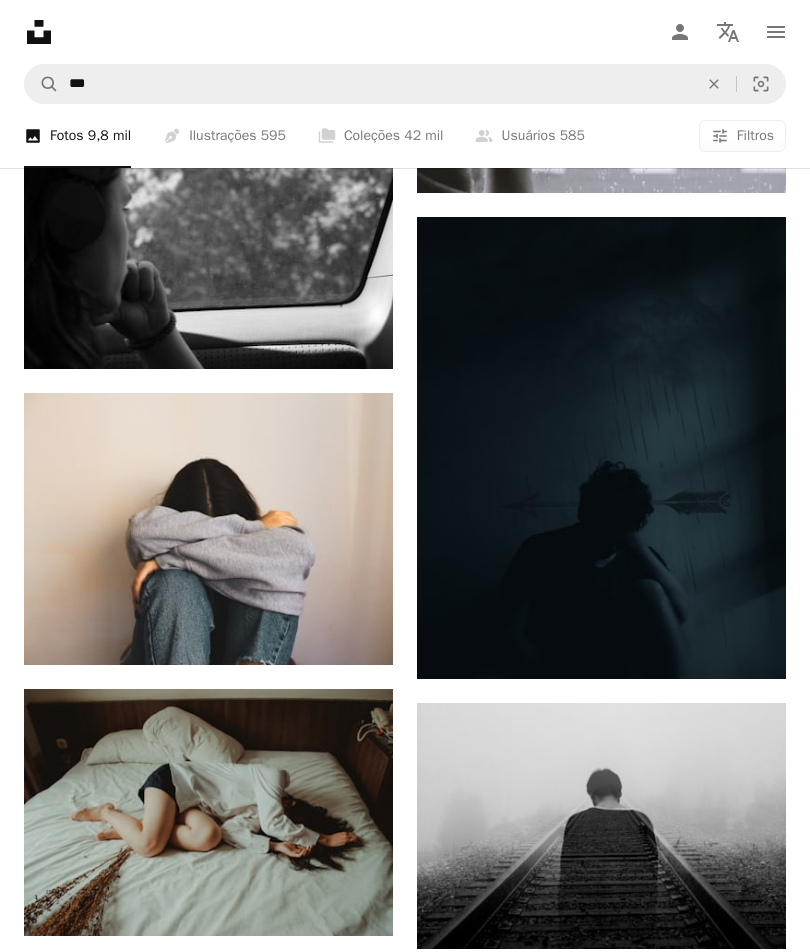 click at bounding box center (601, 447) 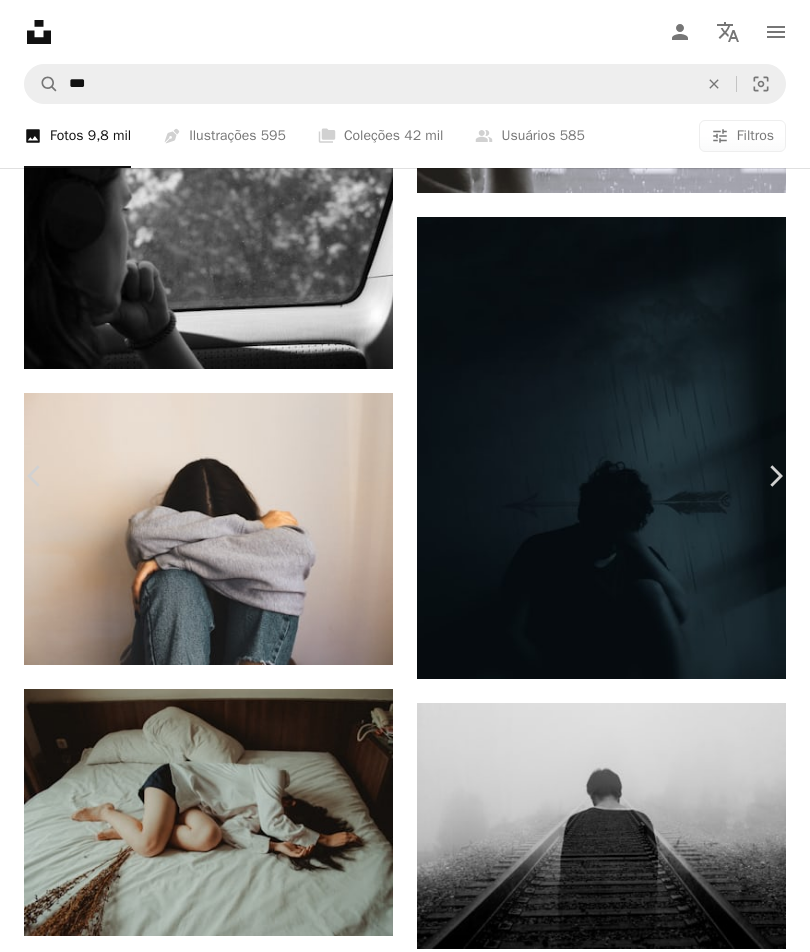 click on "A heart A plus sign [FIRST] [LAST] Disponível para contratação A checkmark inside of a circle Arrow pointing down Plus sign for Unsplash+ A heart A plus sign [FIRST] [LAST] Para  Unsplash+ A lock Baixar A heart A plus sign [FIRST] [LAST] Disponível para contratação A heart Para" at bounding box center (405, 4969) 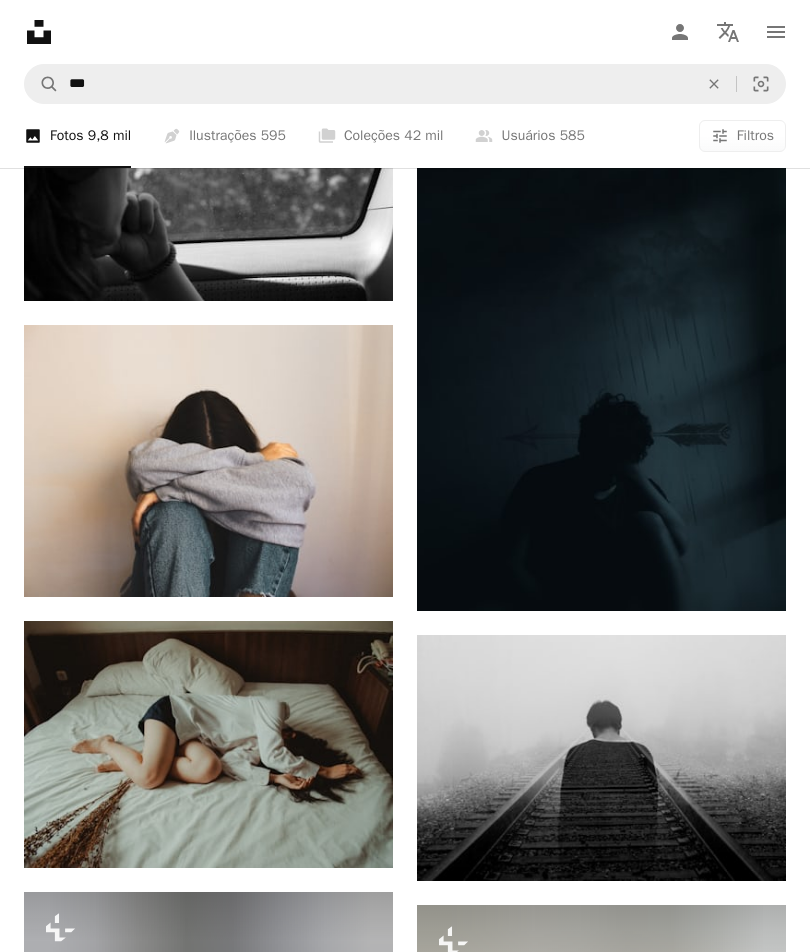 scroll, scrollTop: 4410, scrollLeft: 0, axis: vertical 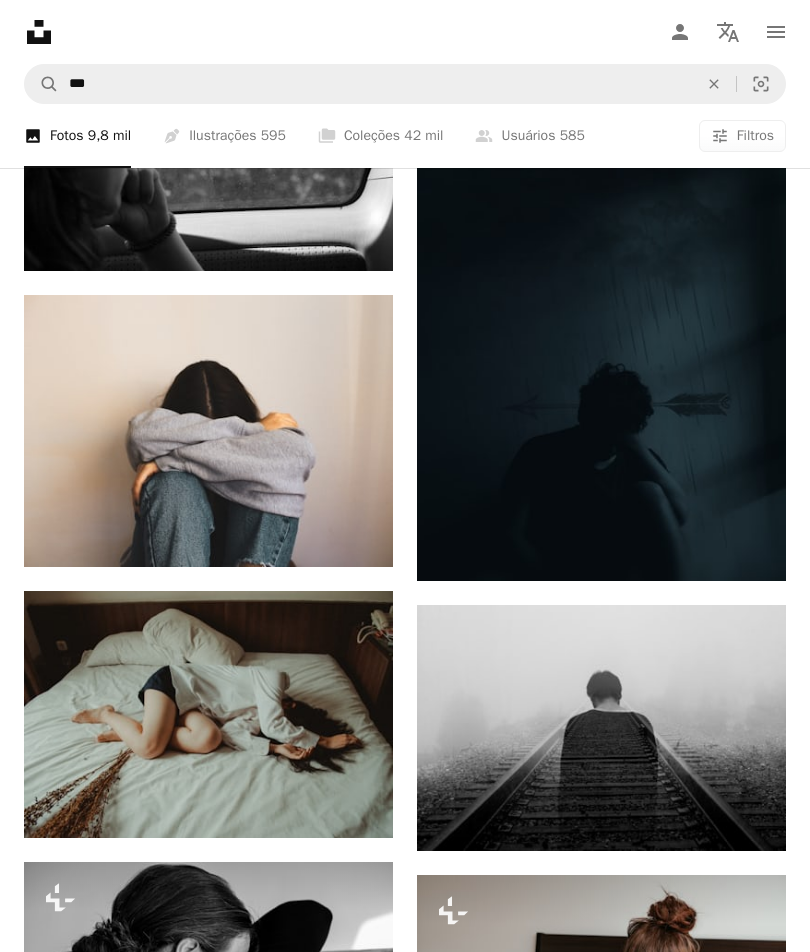 click 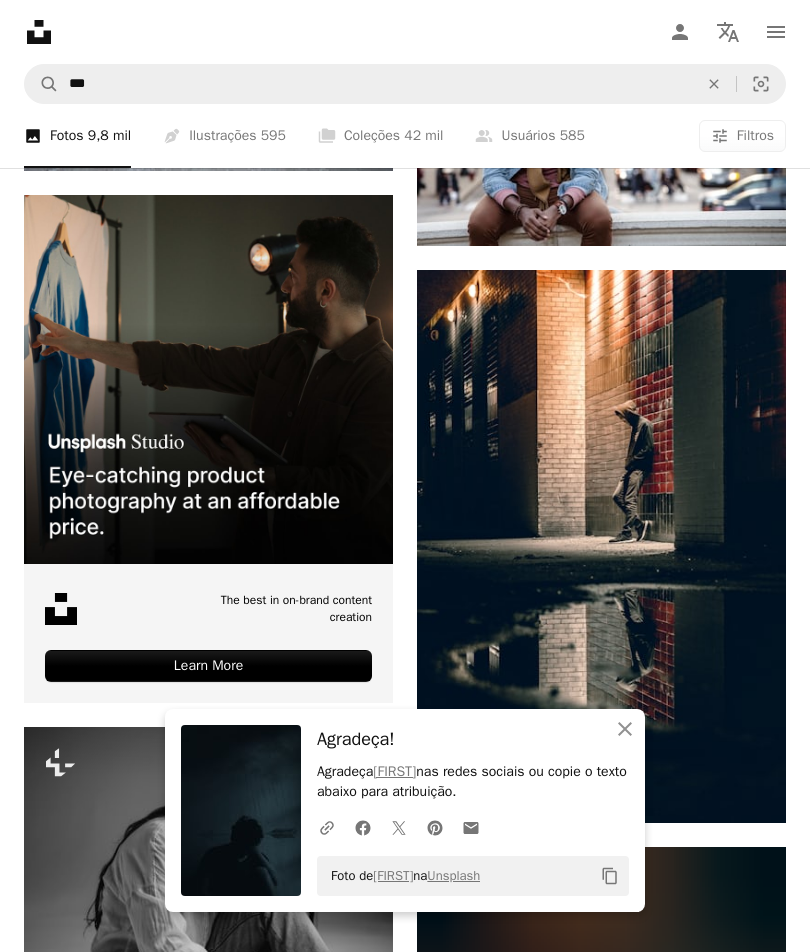 scroll, scrollTop: 5940, scrollLeft: 0, axis: vertical 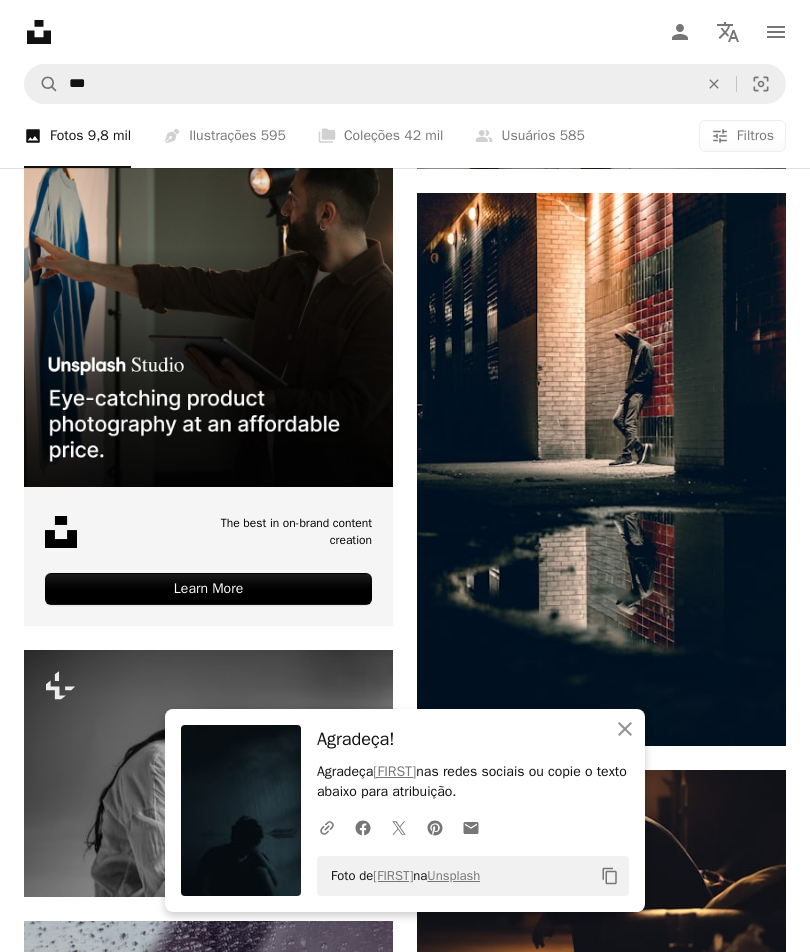 click on "Arrow pointing down" at bounding box center [746, 710] 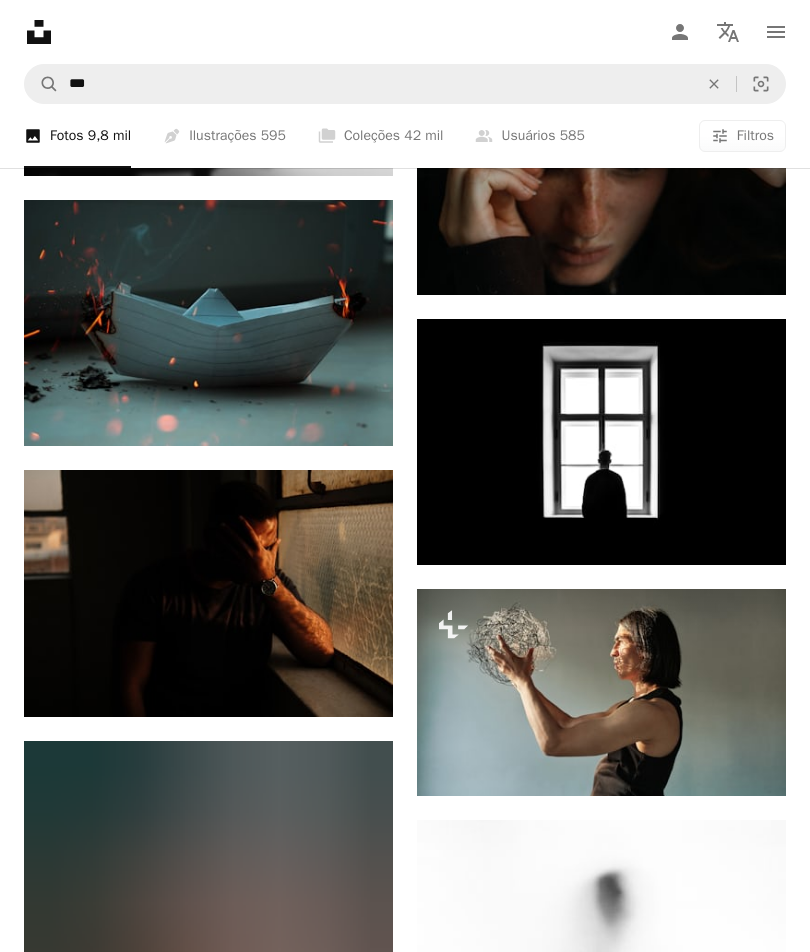 scroll, scrollTop: 16350, scrollLeft: 0, axis: vertical 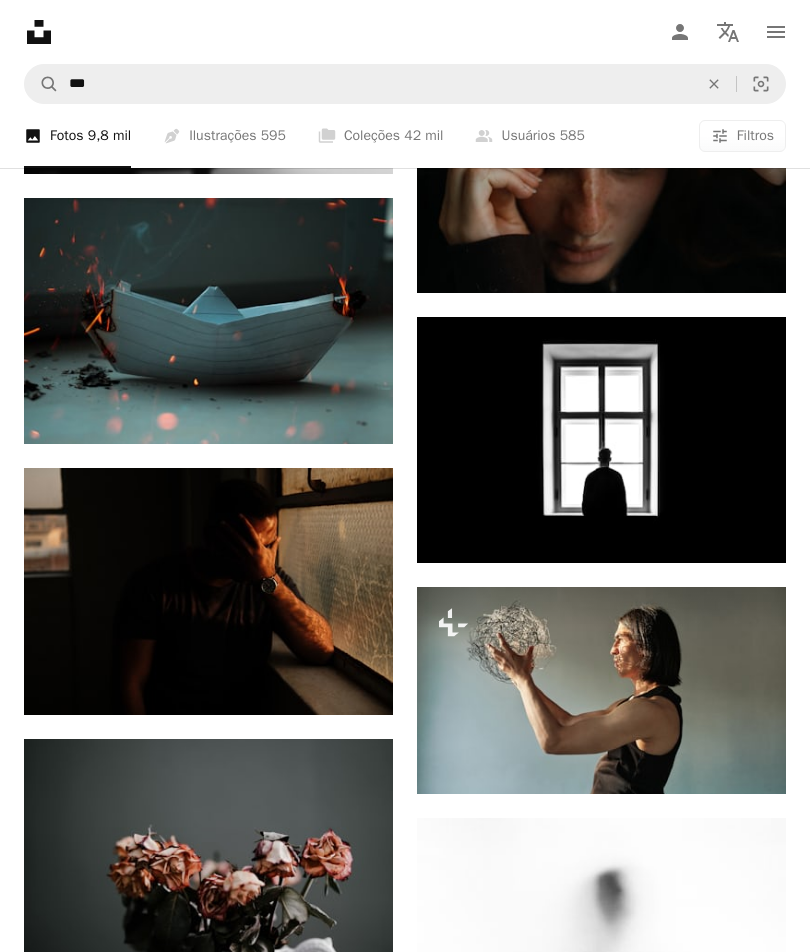 click at bounding box center [601, 440] 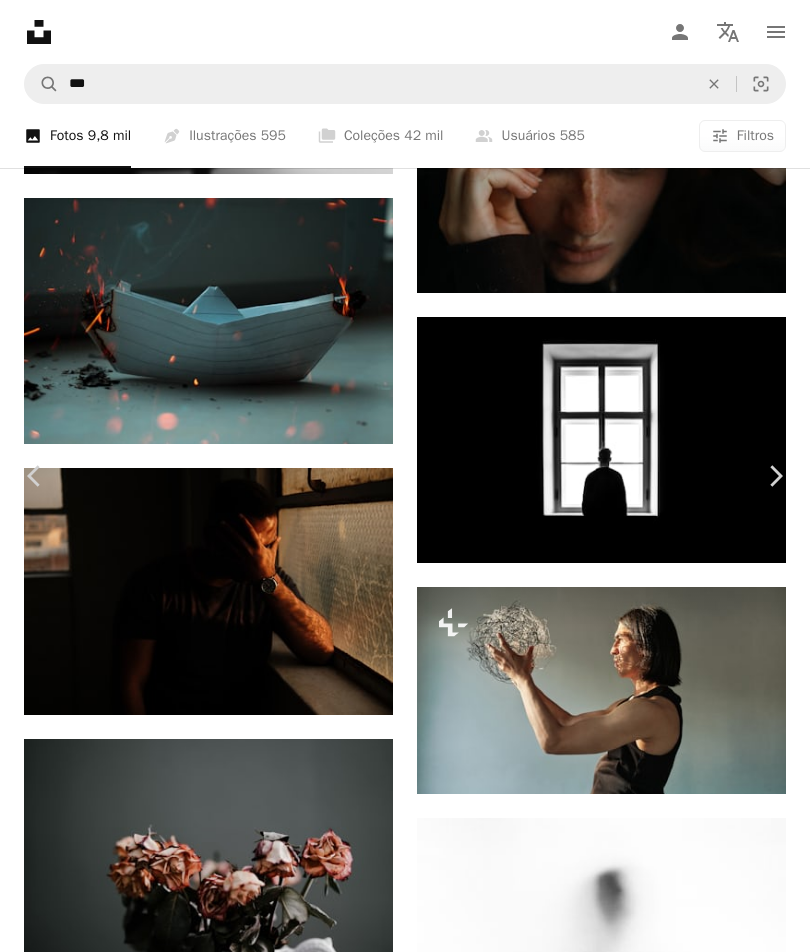 click on "A heart A plus sign [FIRST] [LAST] Disponível para contratação A checkmark inside of a circle A heart A plus sign Baixar gratuitamente Chevron down Zoom in Visualizações 19.372.313 Downloads 287.898 Destaque em Fotos ,  Espiritualidade A forward-right arrow Compartilhar Info icon Informações More Actions A map marker State Hermitage Museum, Sankt-Peterburg, Russia Calendar outlined Publicada em  15 de agosto de 2018 Camera Canon, EOS 5D Mark II Safety Uso gratuito sob a  Licença da Unsplash fundo edifício homem humano mínimo janela sombra silhueta mistério humor jovem místico escala de cinza incerteza isolado momento atrás solitário preto povo Fotos gratuitas Pesquise imagens premium relacionadas na iStock  |  Economize 20% com o código UNSPLASH20 Ver mais na iStock  ↗ Imagens relacionadas A heart A plus sign [FIRST] [LAST] Arrow pointing down A heart A plus sign [FIRST] [LAST] Disponível para contratação A checkmark inside of a circle Arrow pointing down A heart A plus sign" at bounding box center (405, 4914) 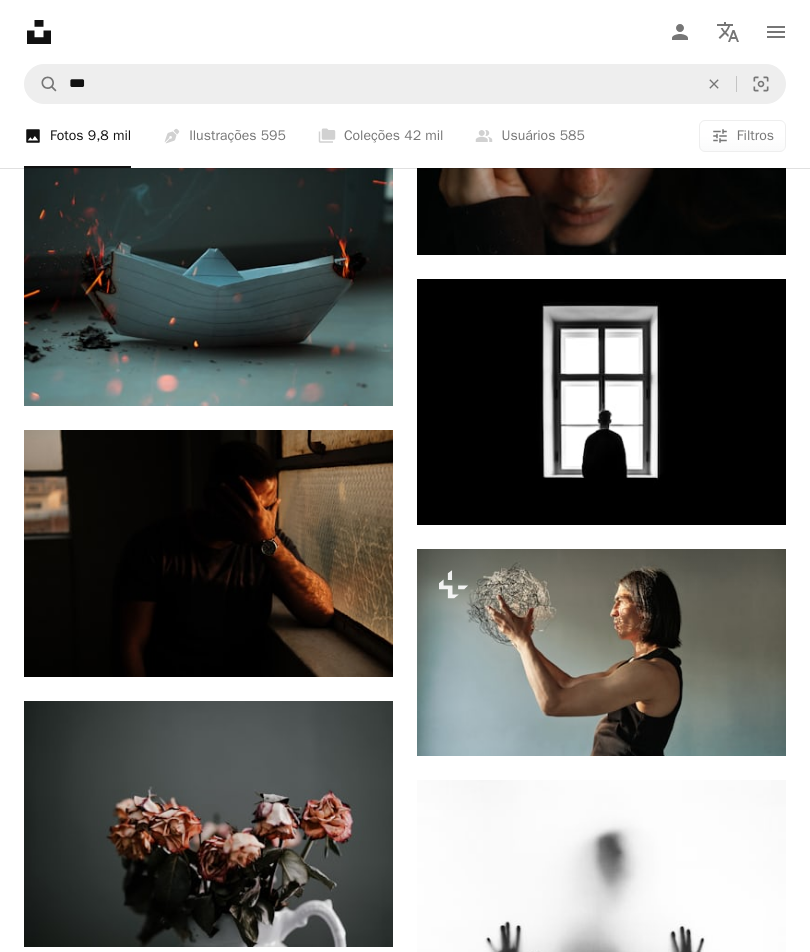 scroll, scrollTop: 16406, scrollLeft: 0, axis: vertical 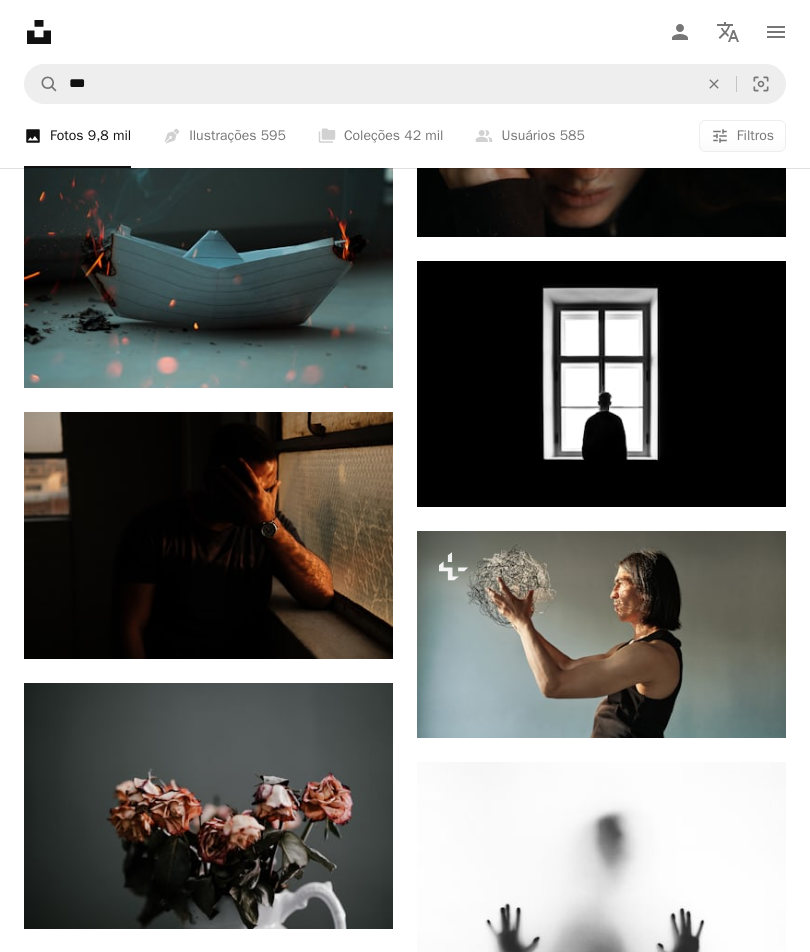 click 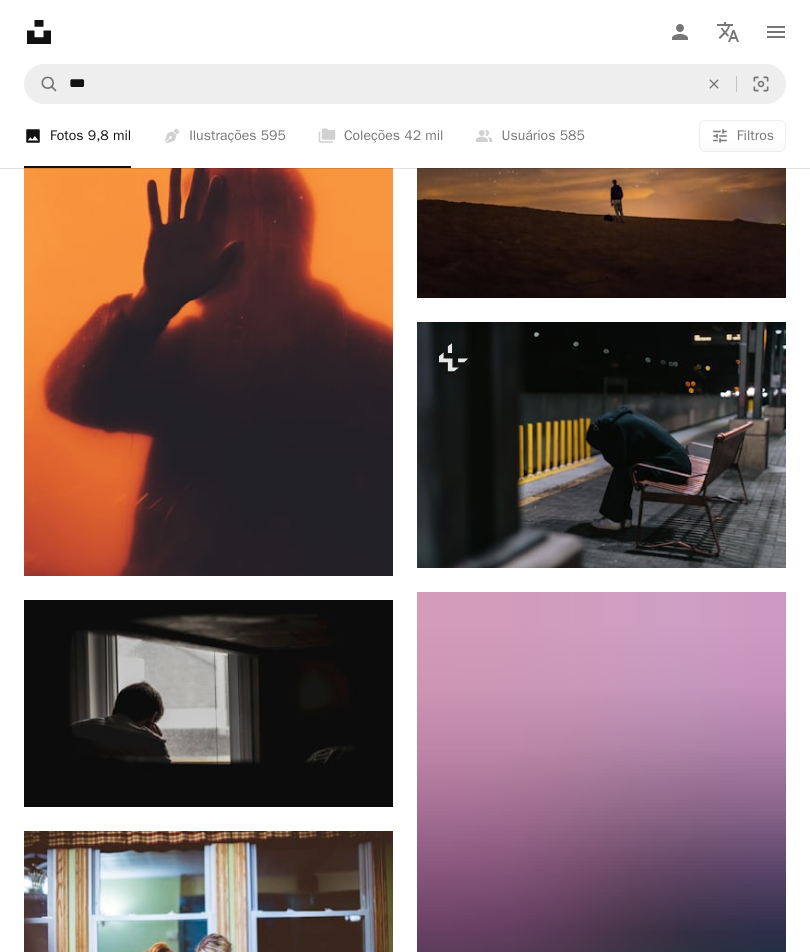scroll, scrollTop: 24610, scrollLeft: 0, axis: vertical 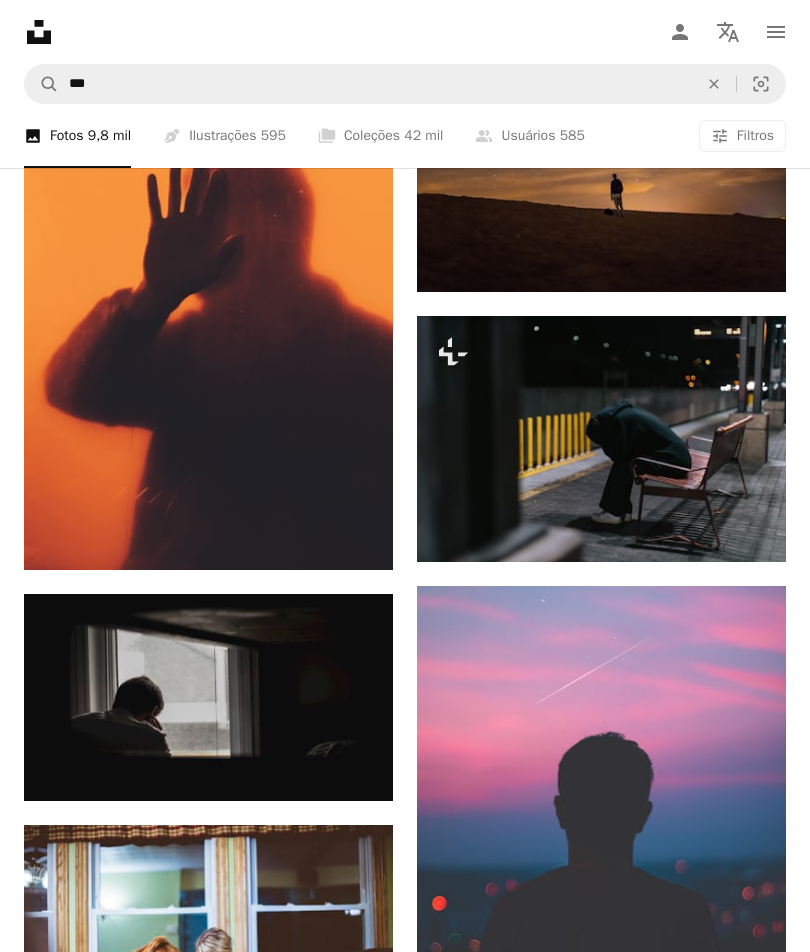 click on "Arrow pointing down" at bounding box center (353, 534) 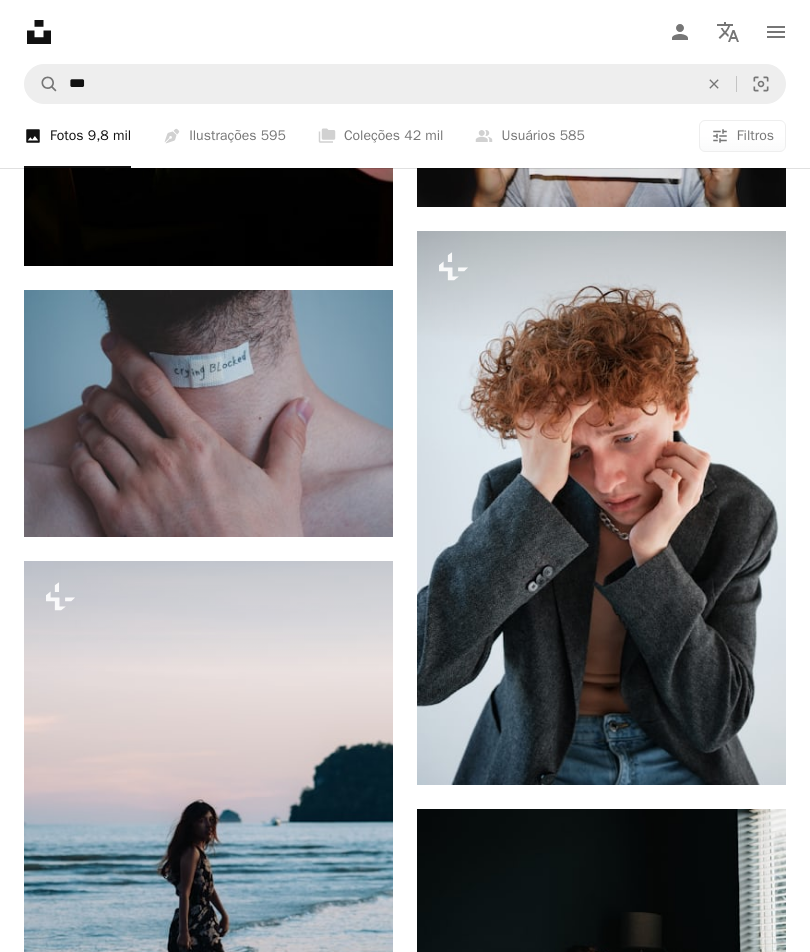 scroll, scrollTop: 32081, scrollLeft: 0, axis: vertical 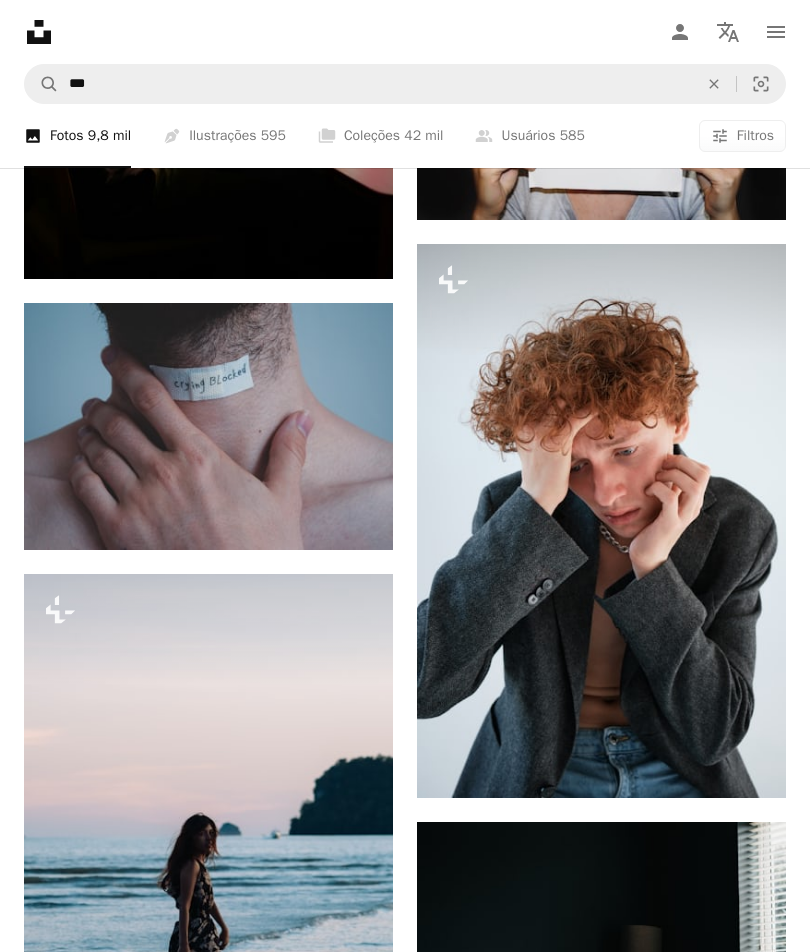 click on "Arrow pointing down" 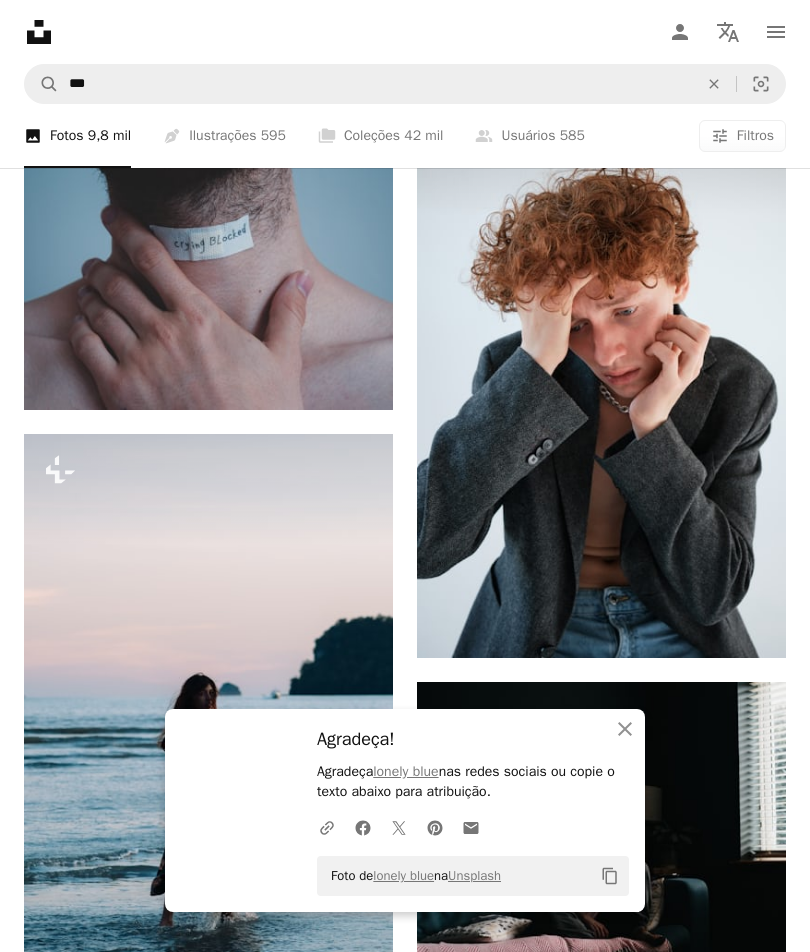 scroll, scrollTop: 32173, scrollLeft: 0, axis: vertical 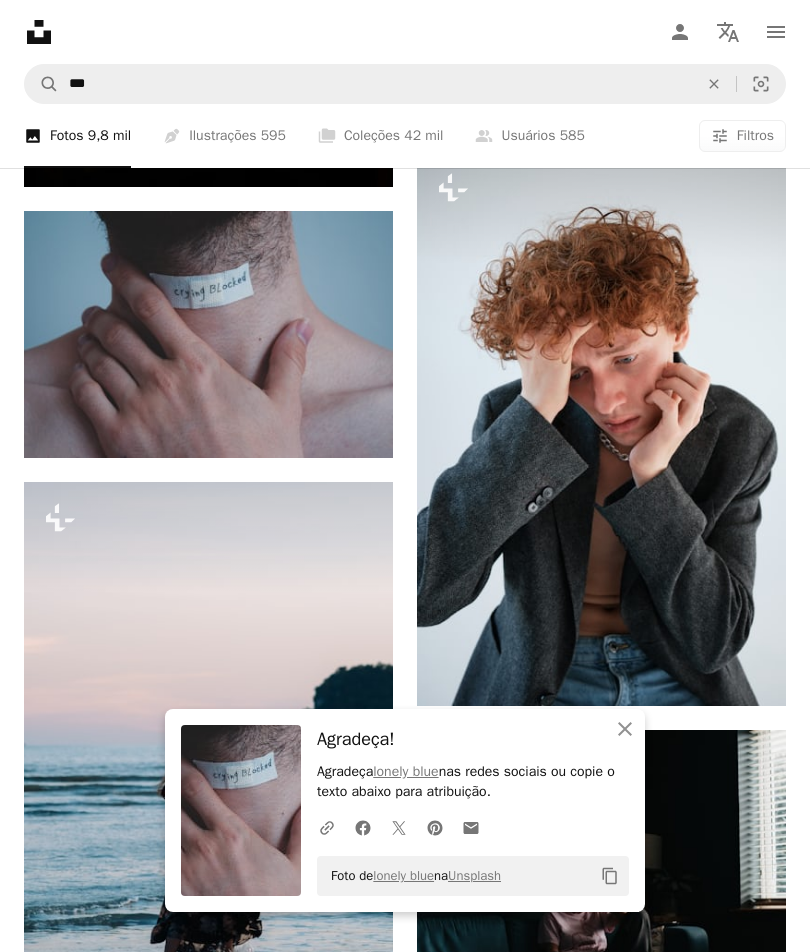 click at bounding box center (60, 424) 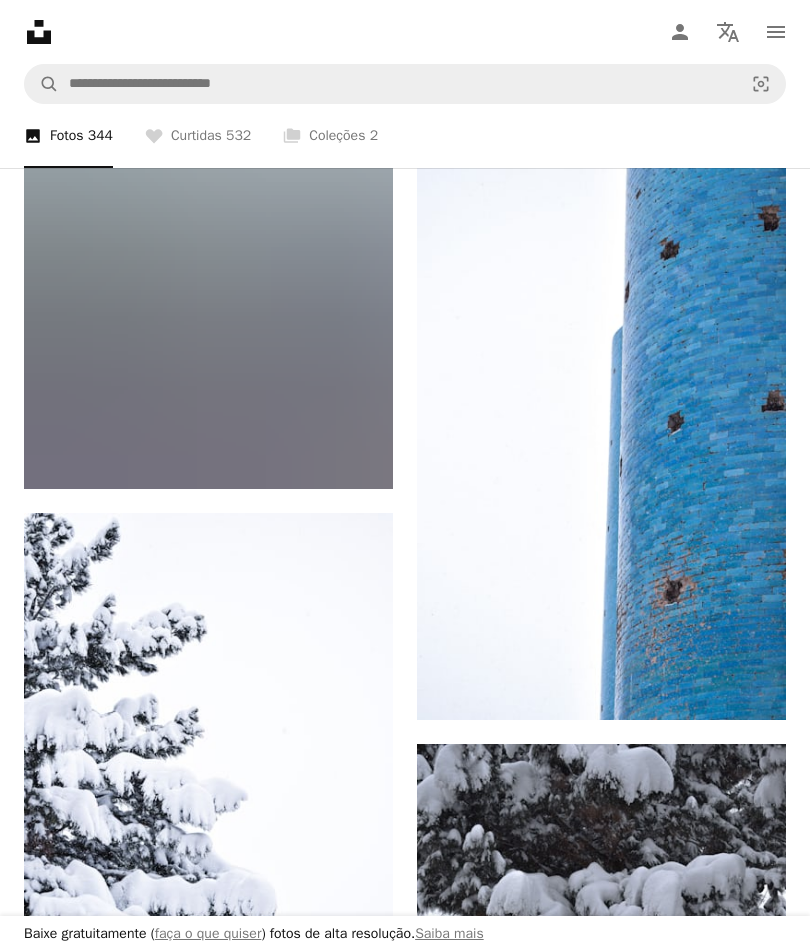 scroll, scrollTop: 3269, scrollLeft: 0, axis: vertical 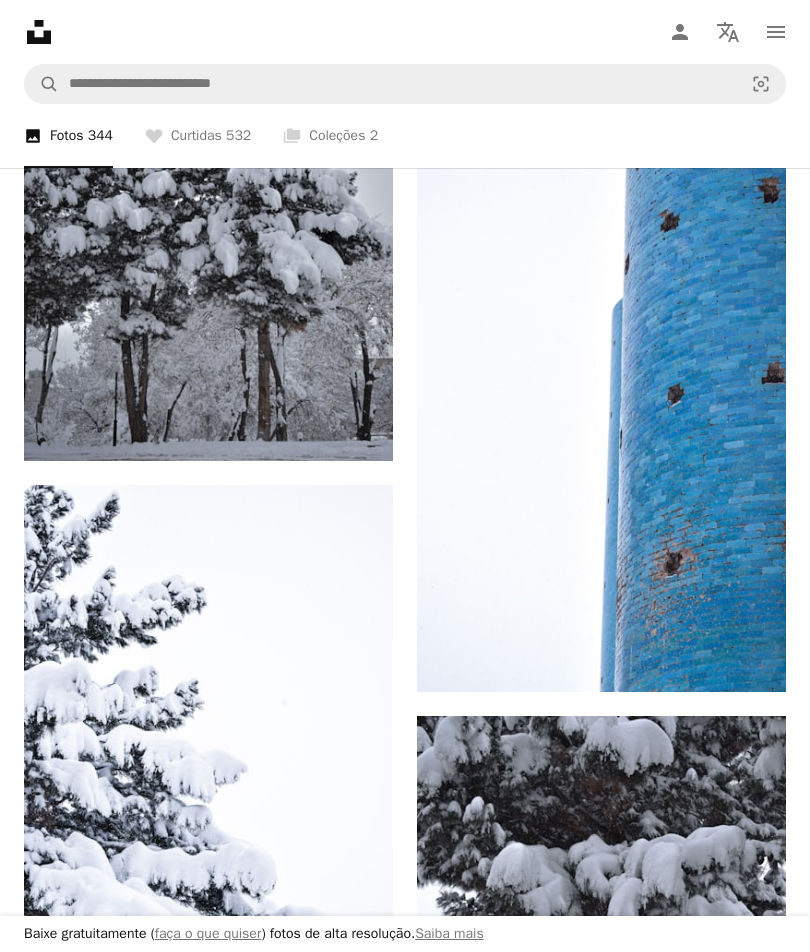 click on "Arrow pointing down" 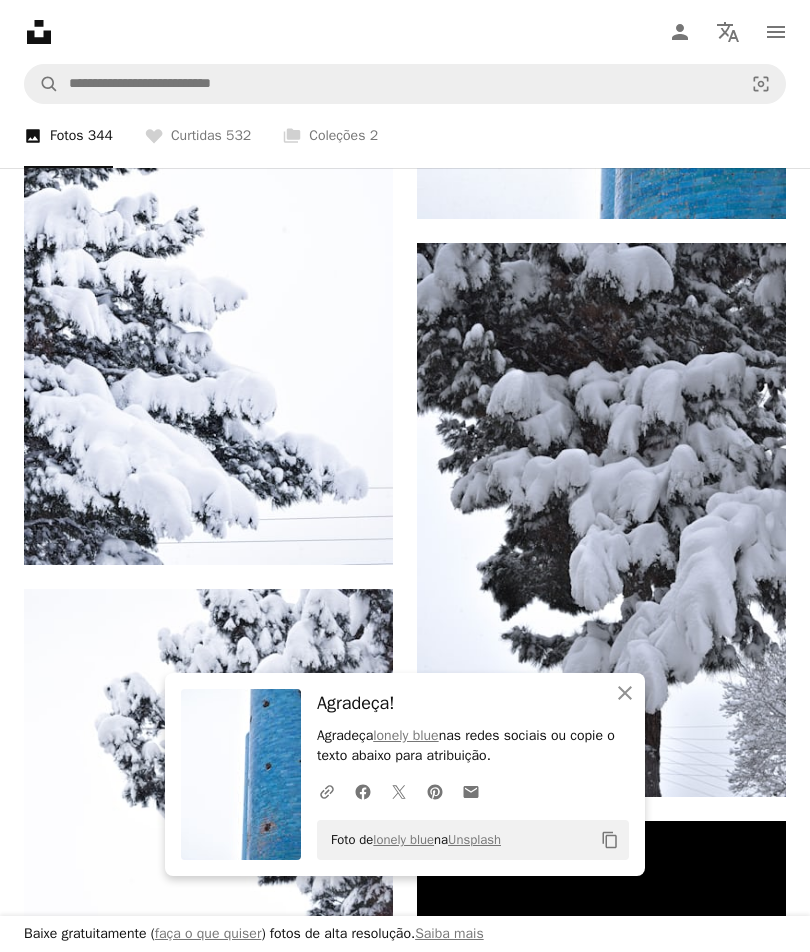 scroll, scrollTop: 3750, scrollLeft: 0, axis: vertical 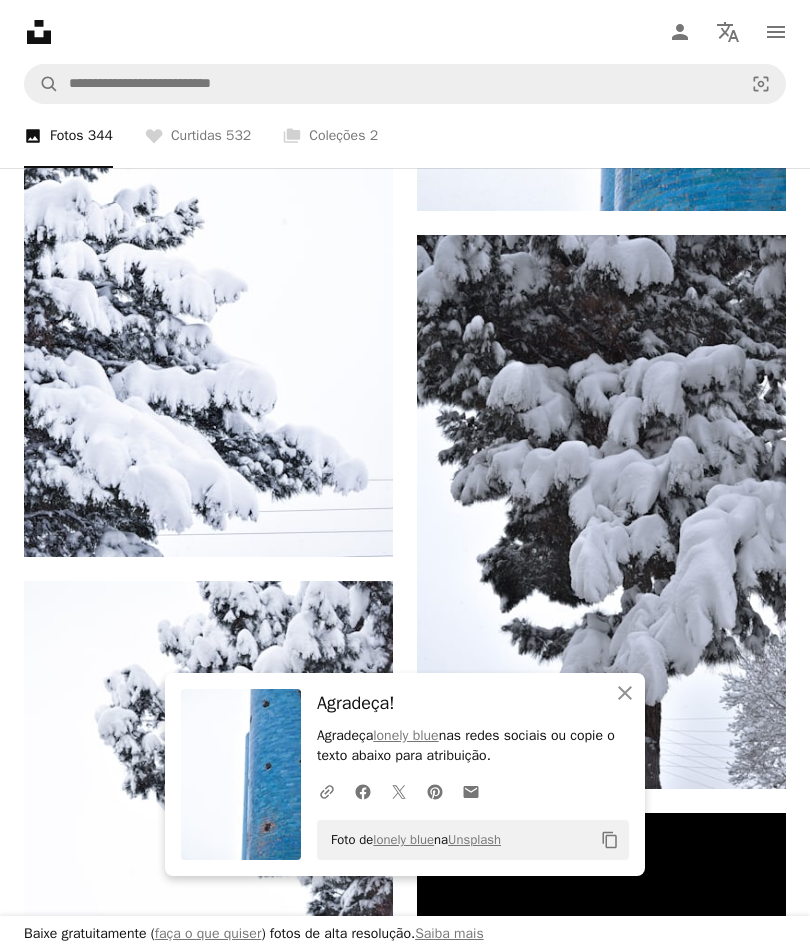 click on "An X shape" 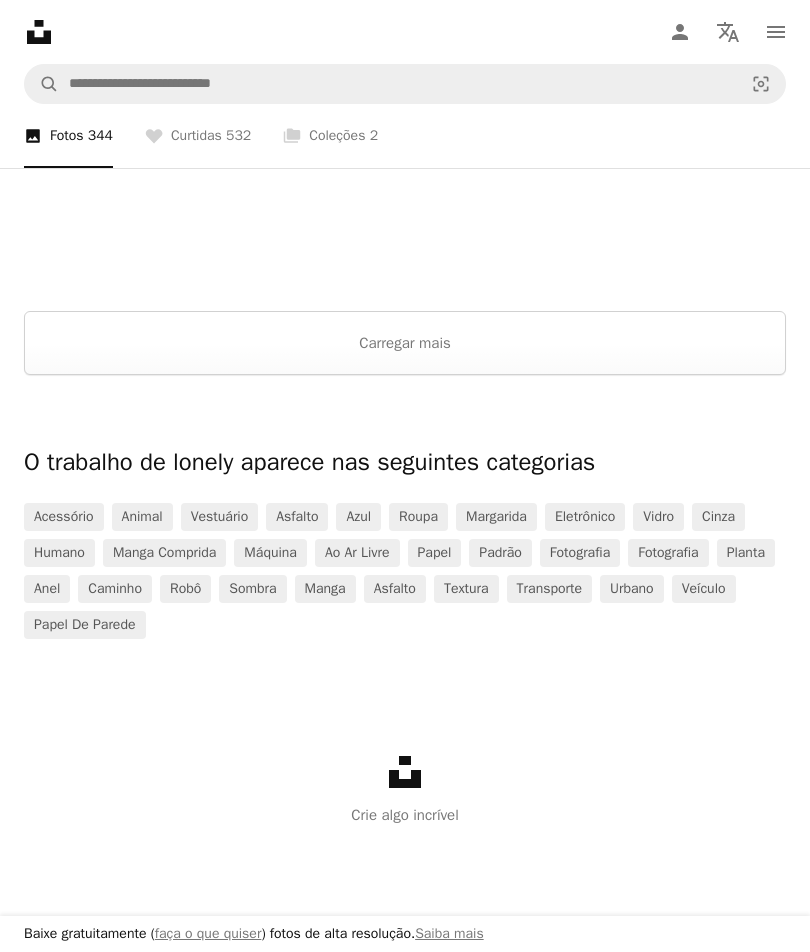 scroll, scrollTop: 2594, scrollLeft: 0, axis: vertical 